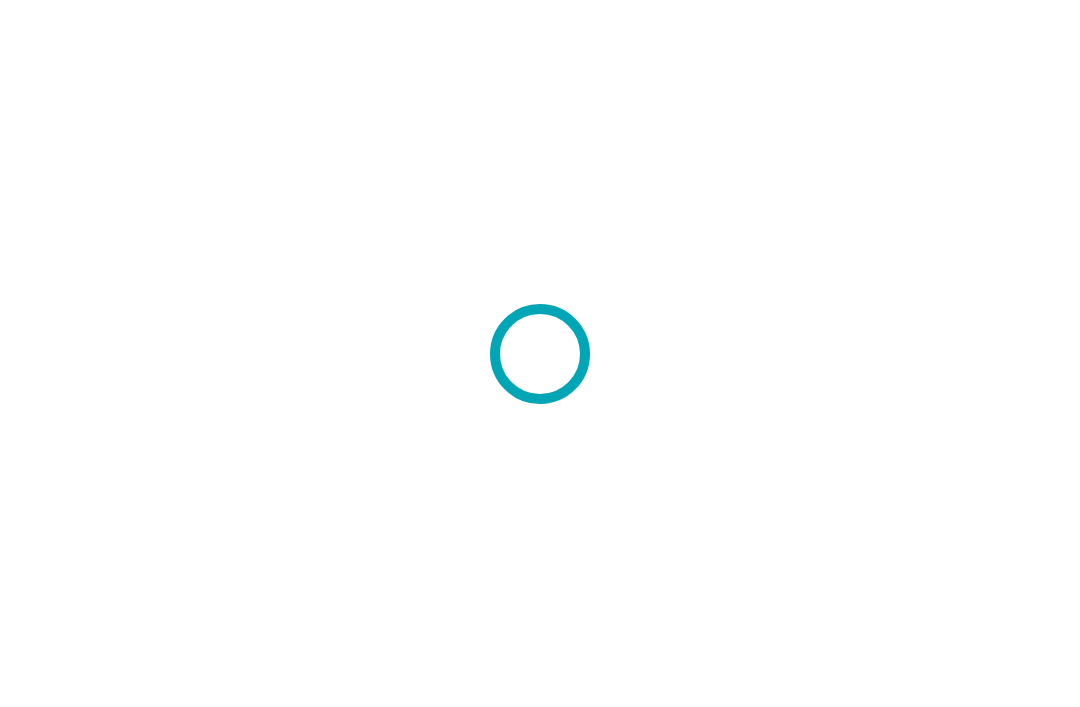 scroll, scrollTop: 0, scrollLeft: 0, axis: both 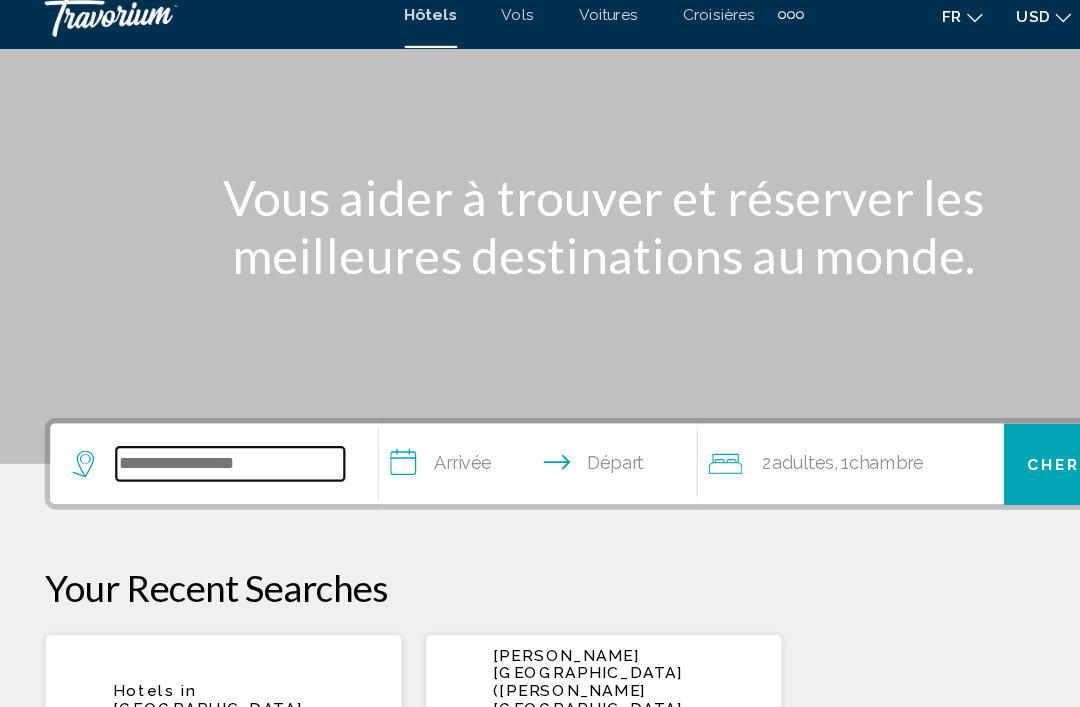 click at bounding box center (206, 432) 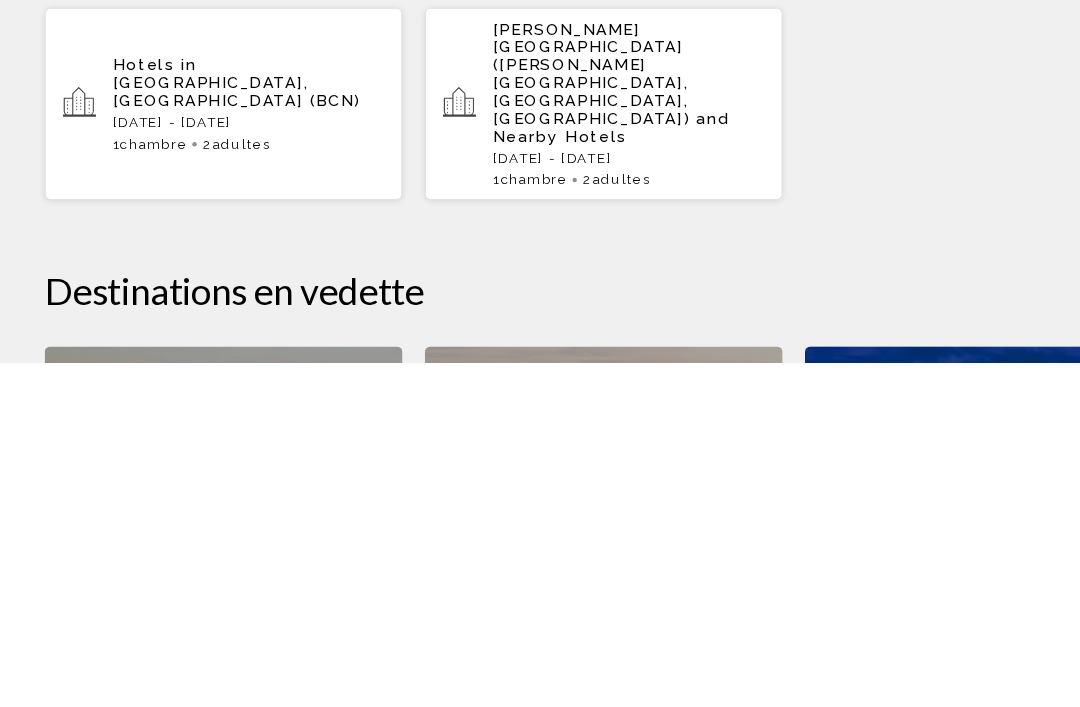 scroll, scrollTop: 364, scrollLeft: 0, axis: vertical 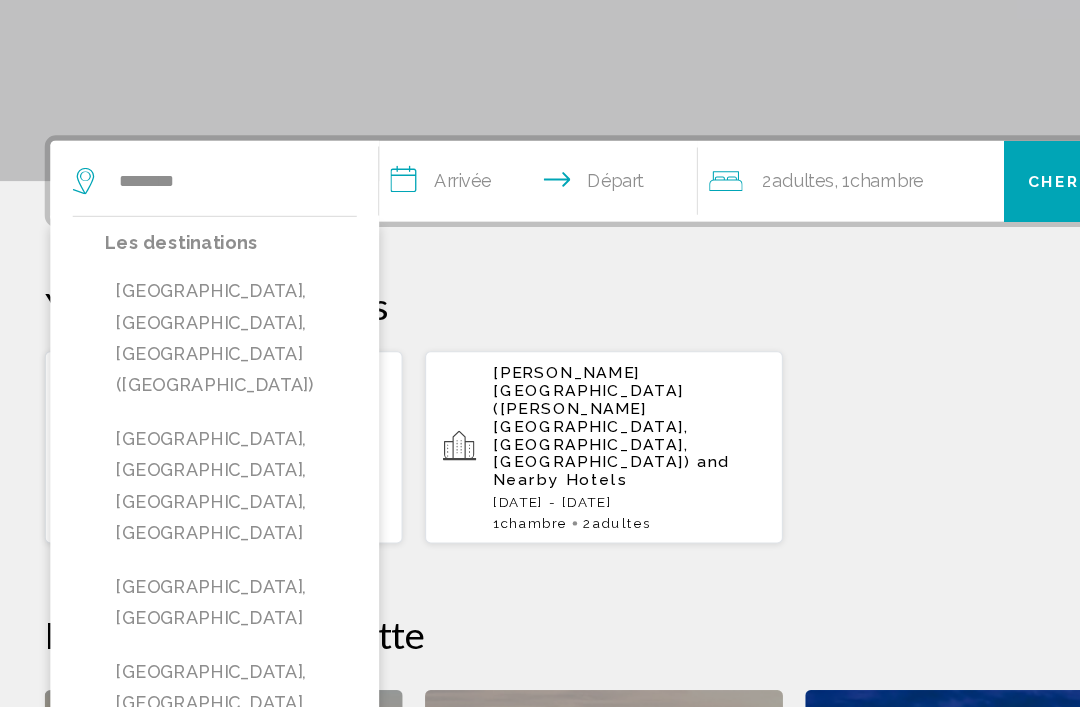 click on "[GEOGRAPHIC_DATA], [GEOGRAPHIC_DATA], [GEOGRAPHIC_DATA] ([GEOGRAPHIC_DATA])" at bounding box center [206, 377] 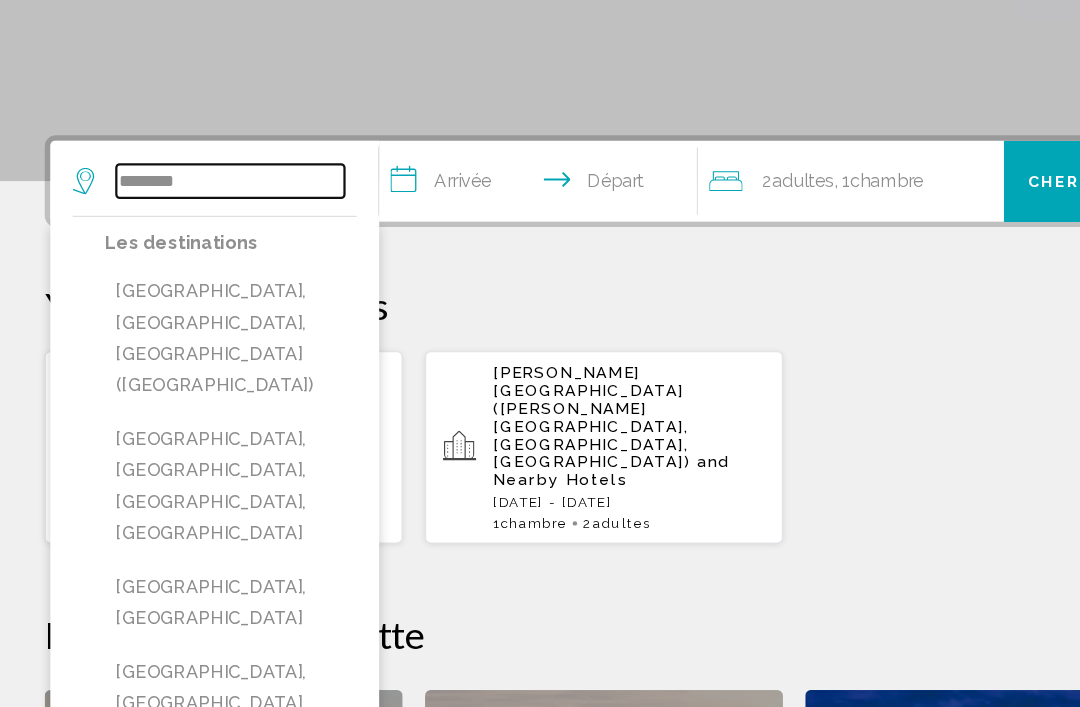 type on "**********" 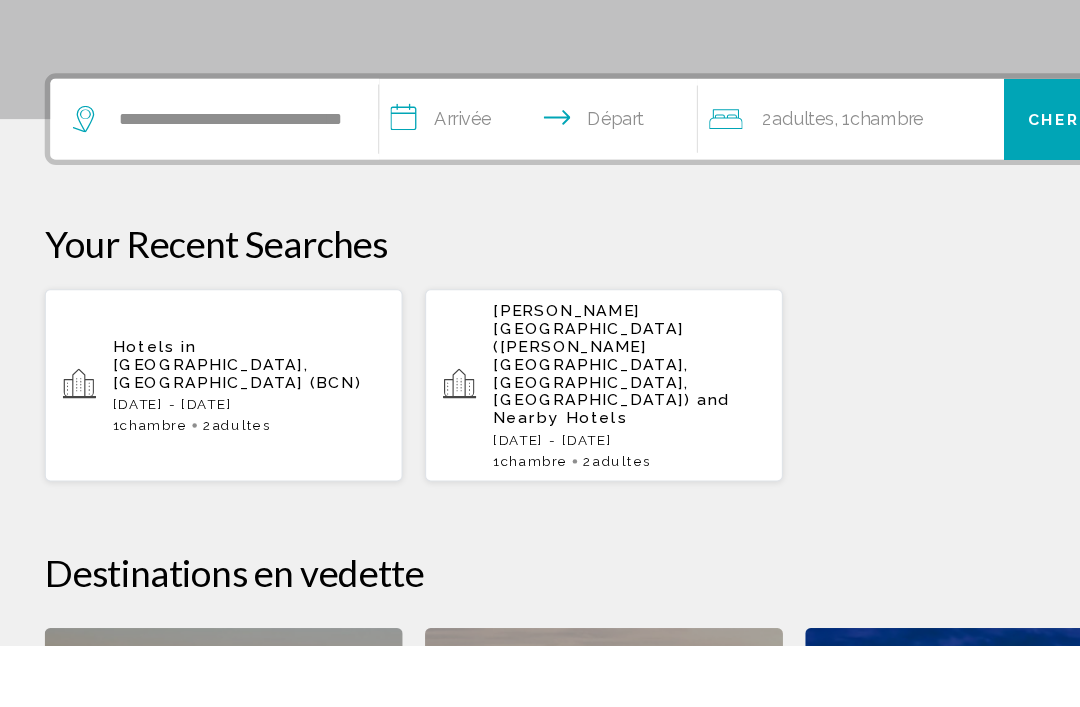 click on "**********" at bounding box center [485, 239] 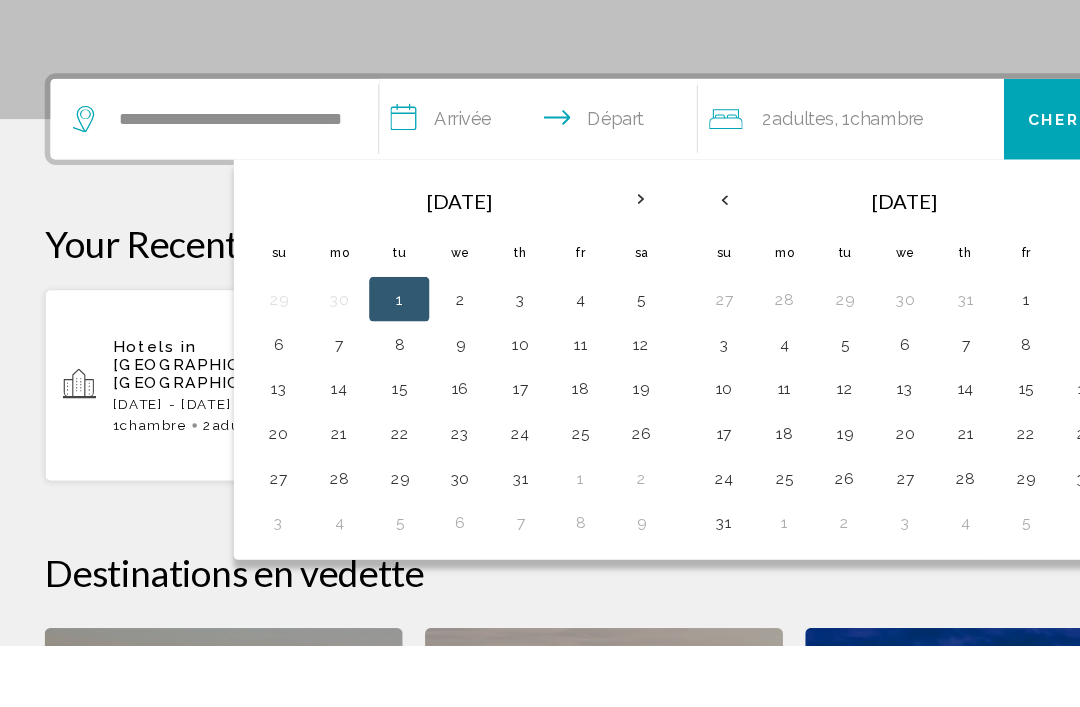 scroll, scrollTop: 476, scrollLeft: 0, axis: vertical 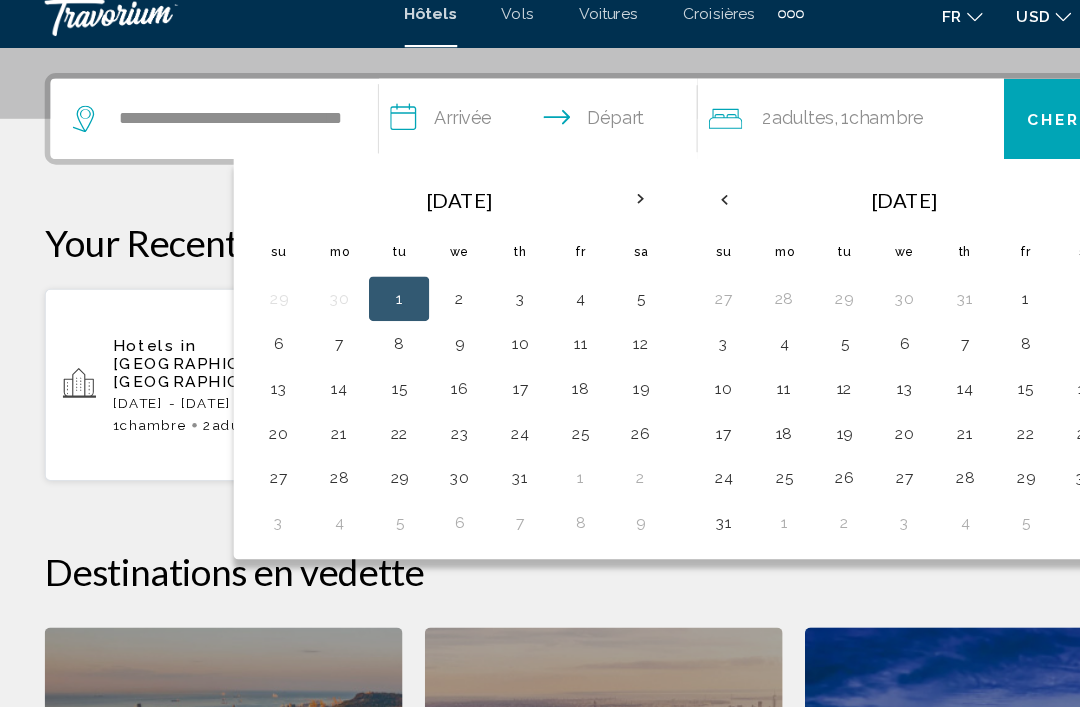 click on "1" at bounding box center (357, 285) 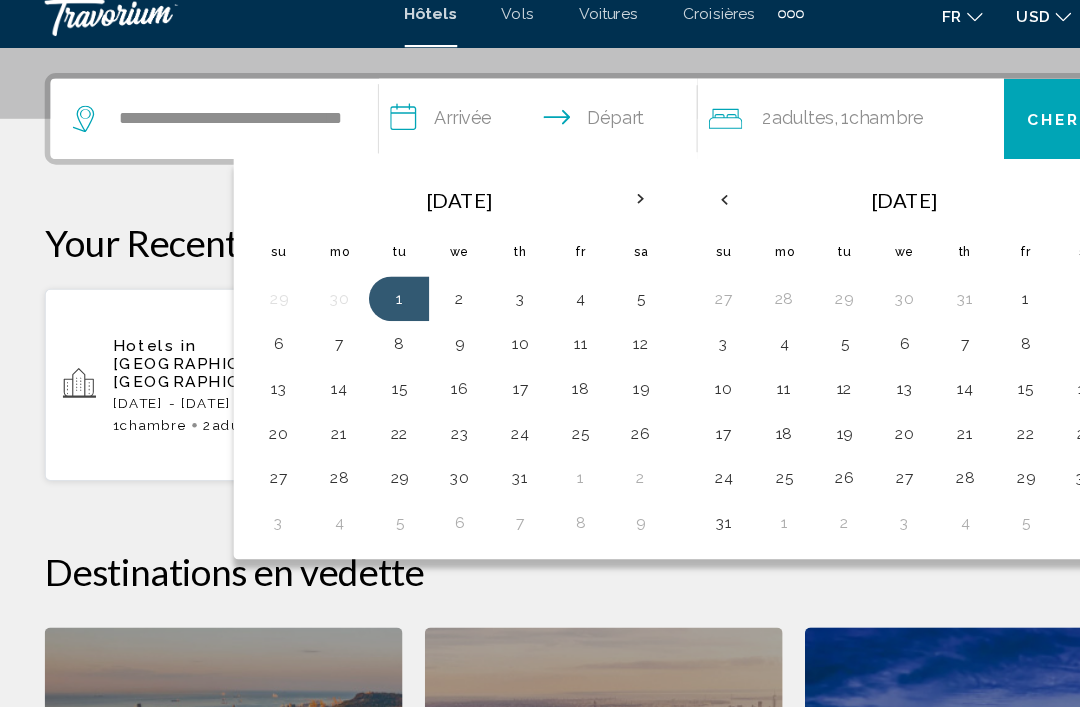 click on "2" at bounding box center (411, 285) 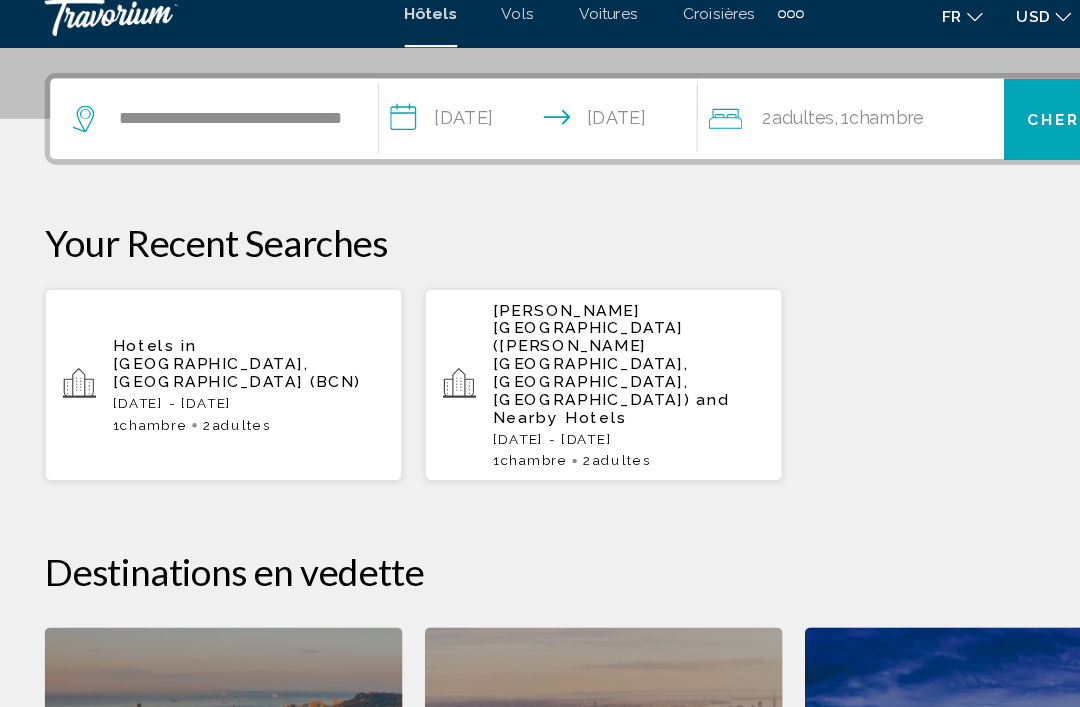 click on "Chambre" 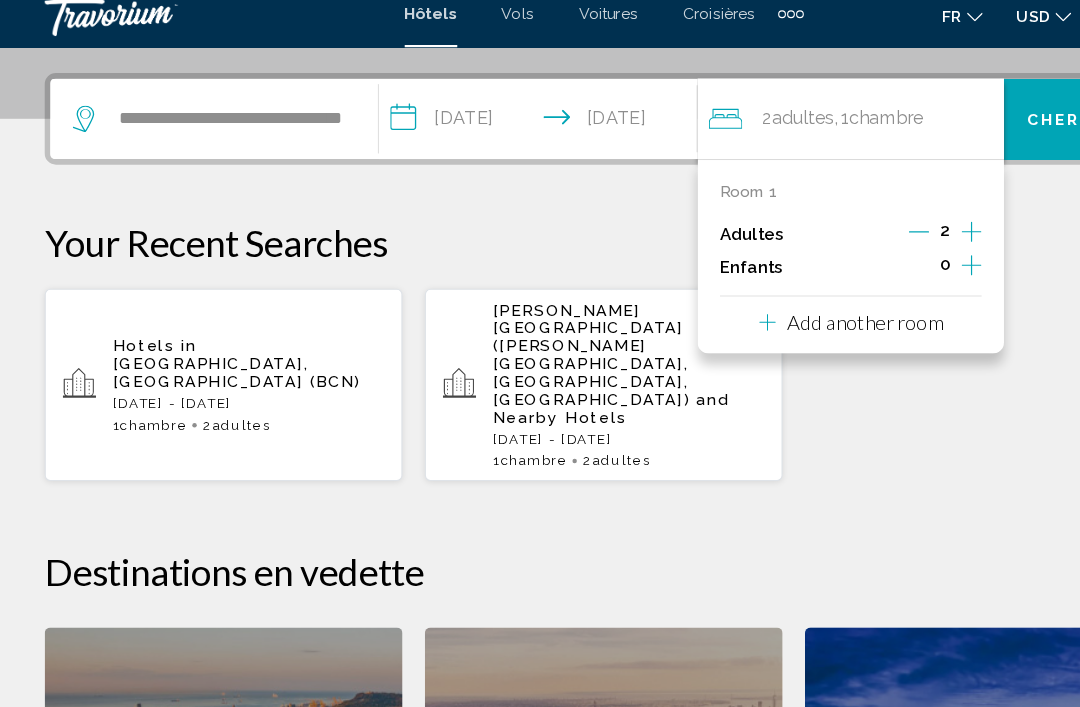 click 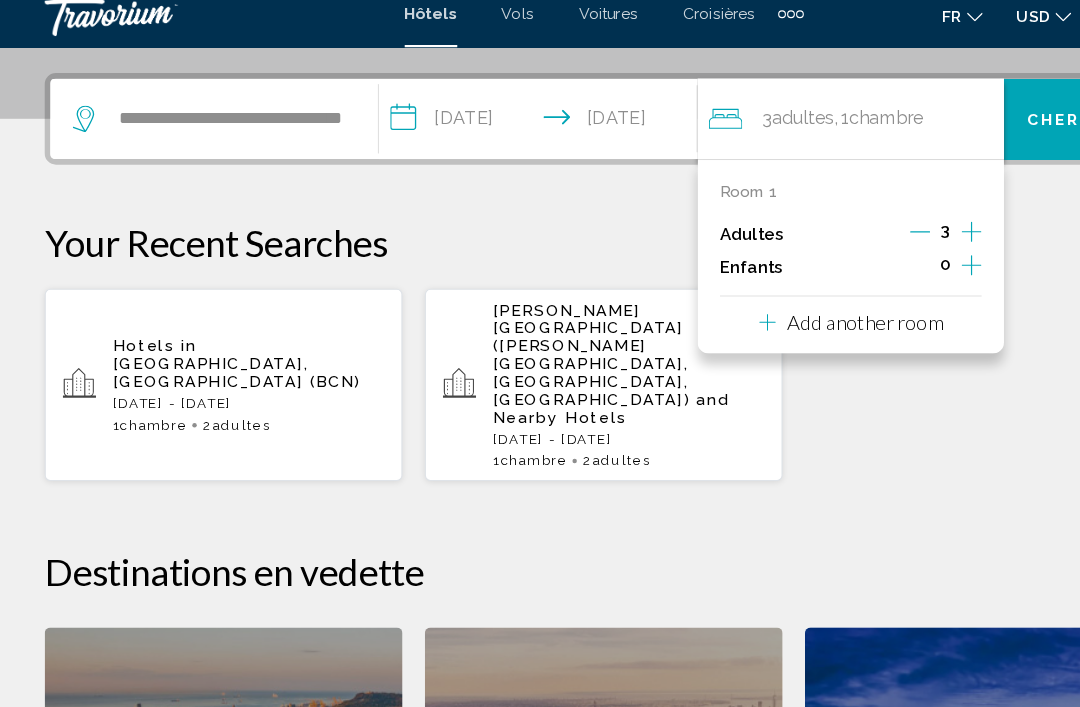 click 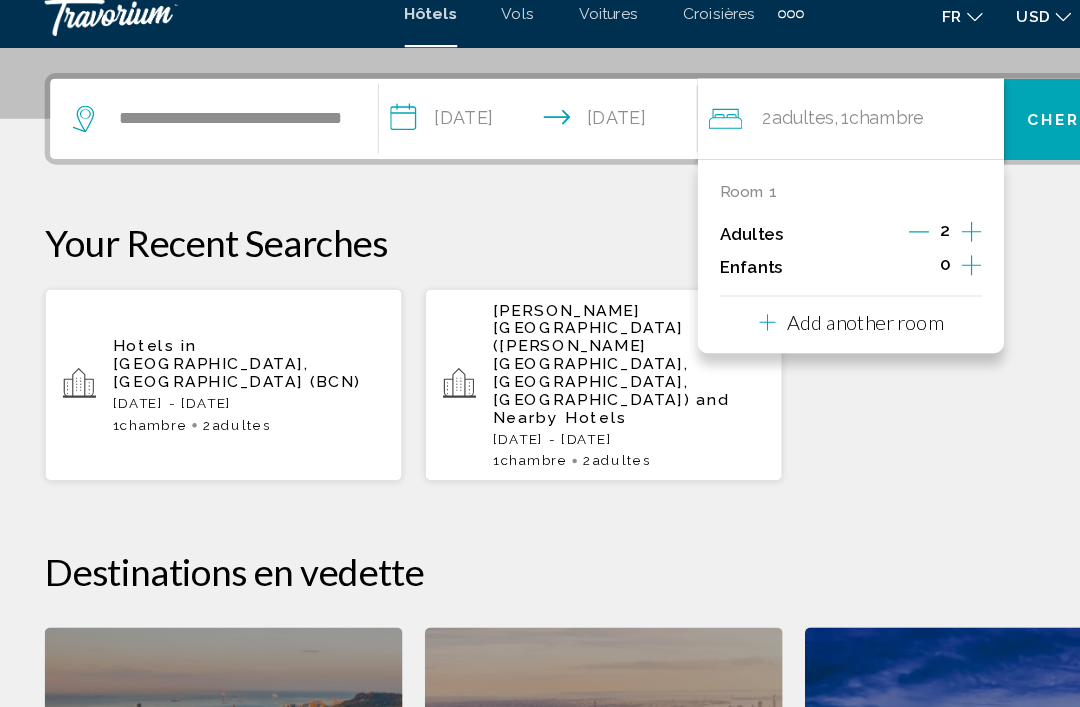 click on "Add another room" at bounding box center (773, 306) 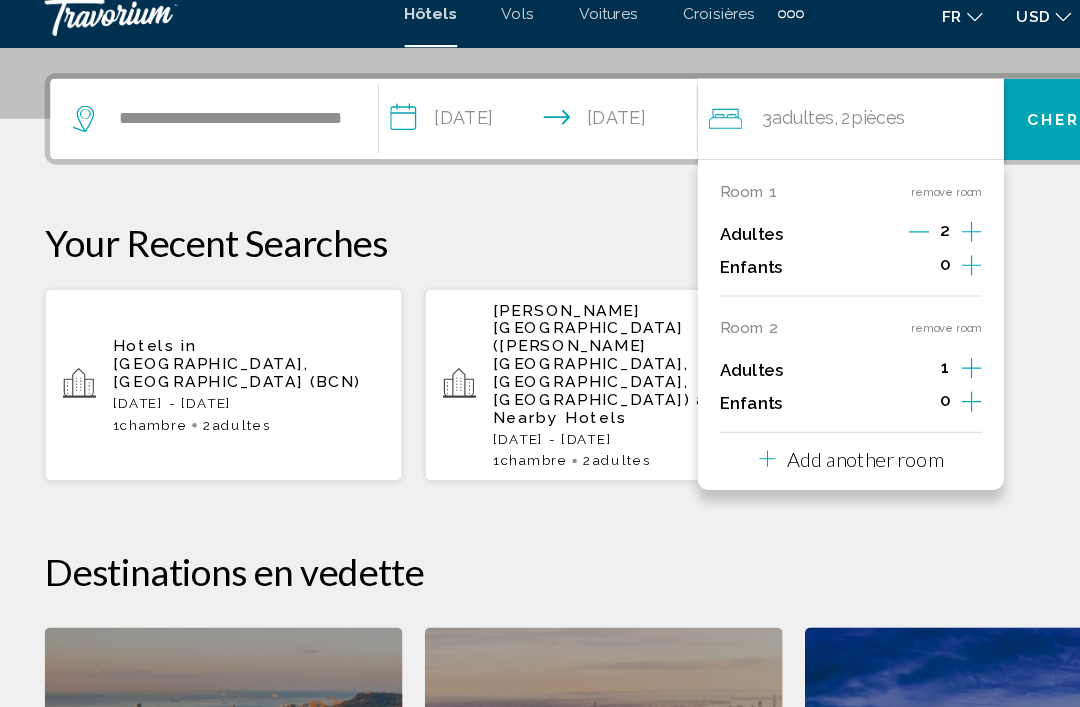 click 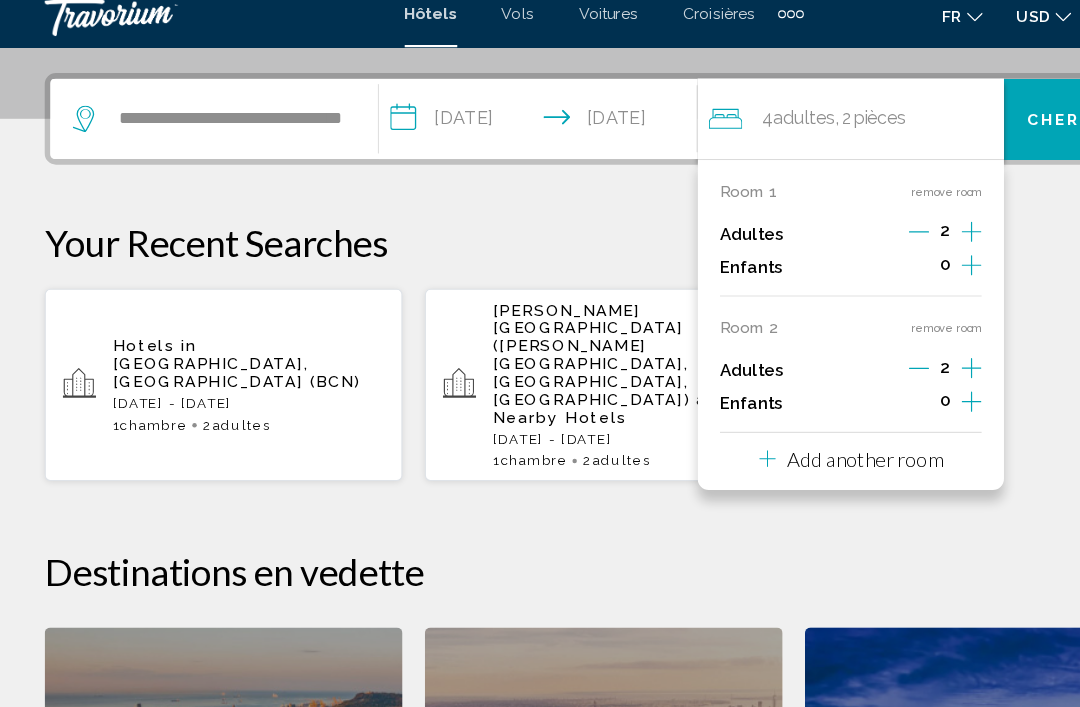 click on "Chercher" at bounding box center [966, 124] 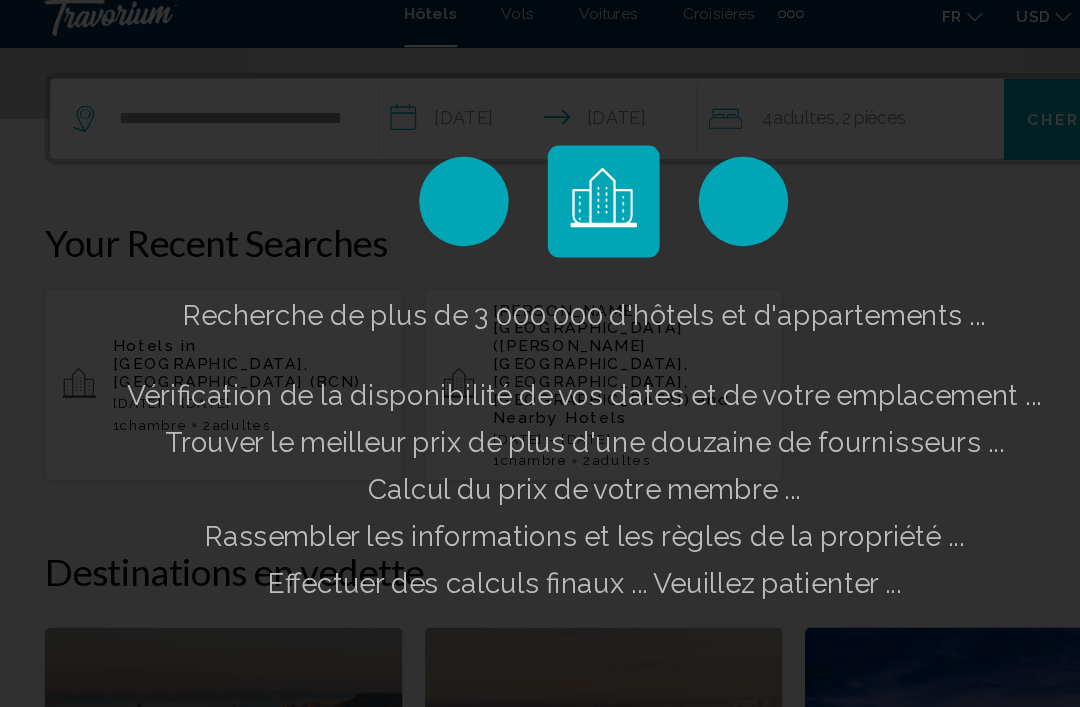 scroll, scrollTop: 0, scrollLeft: 0, axis: both 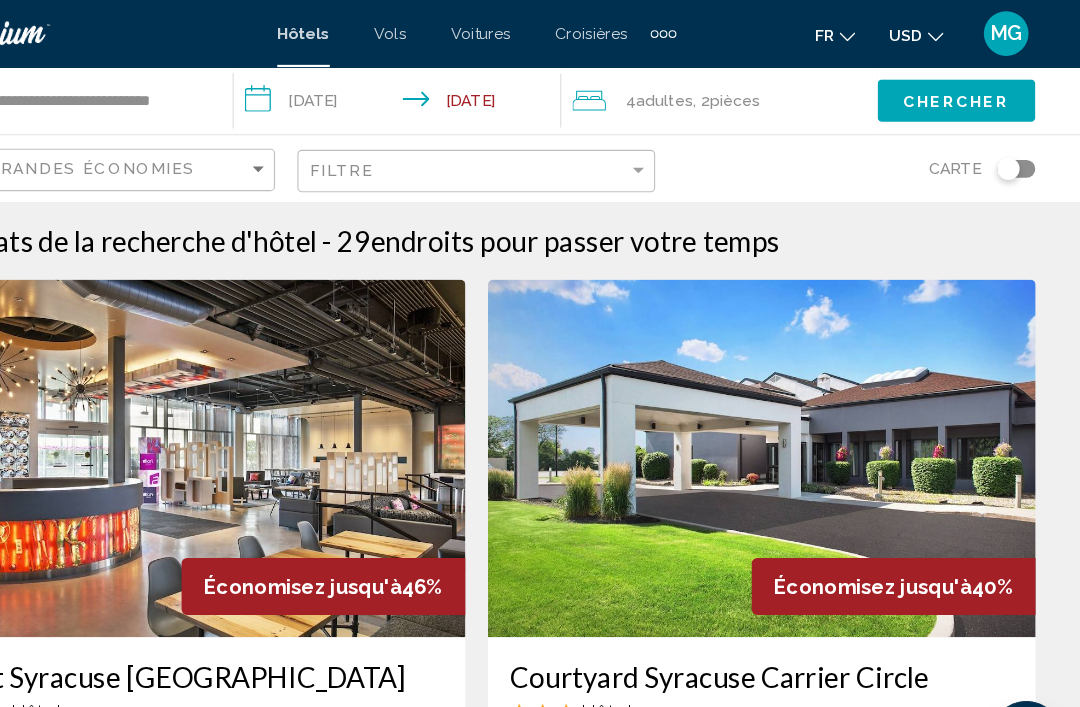 click 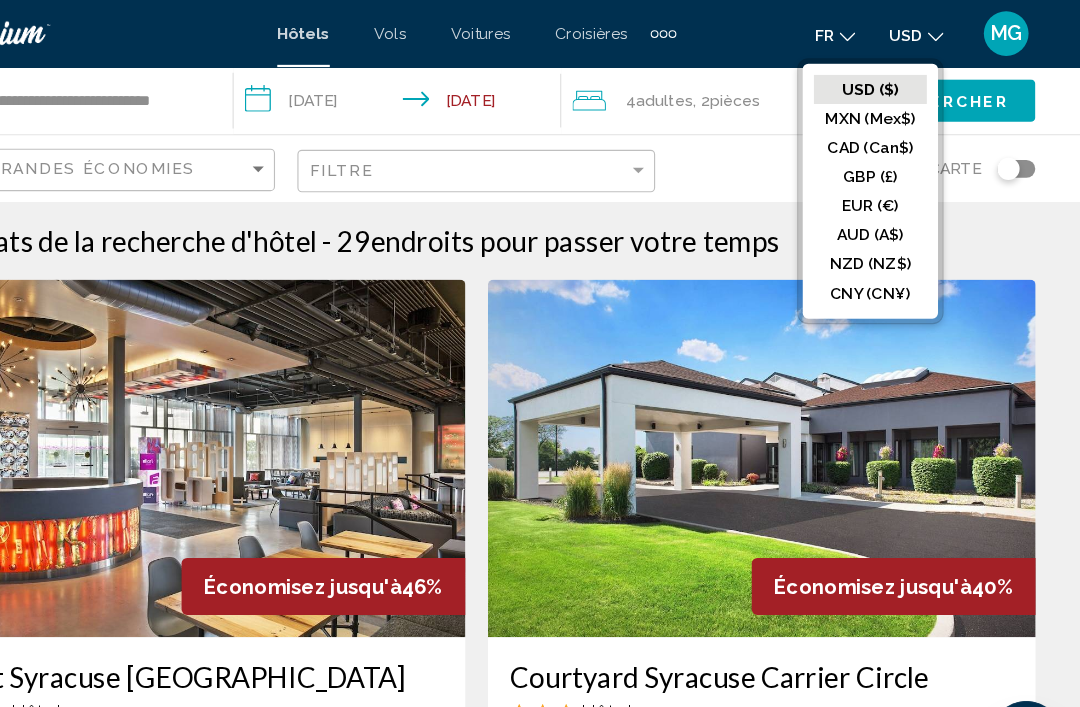 click on "CAD (Can$)" 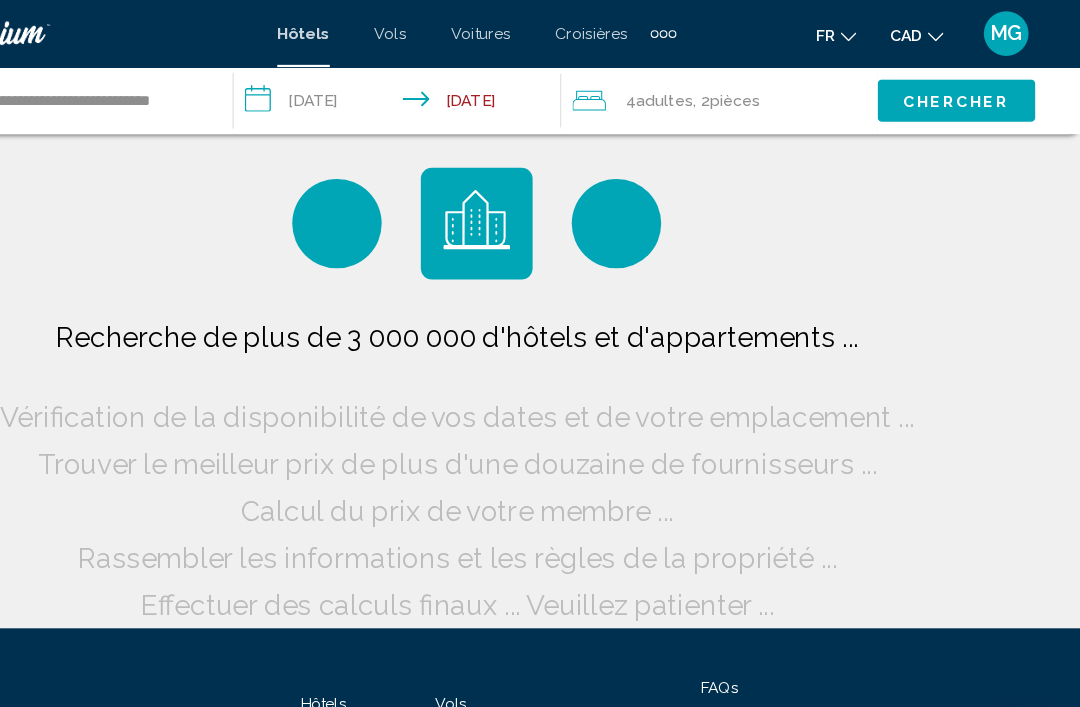 scroll, scrollTop: 0, scrollLeft: 0, axis: both 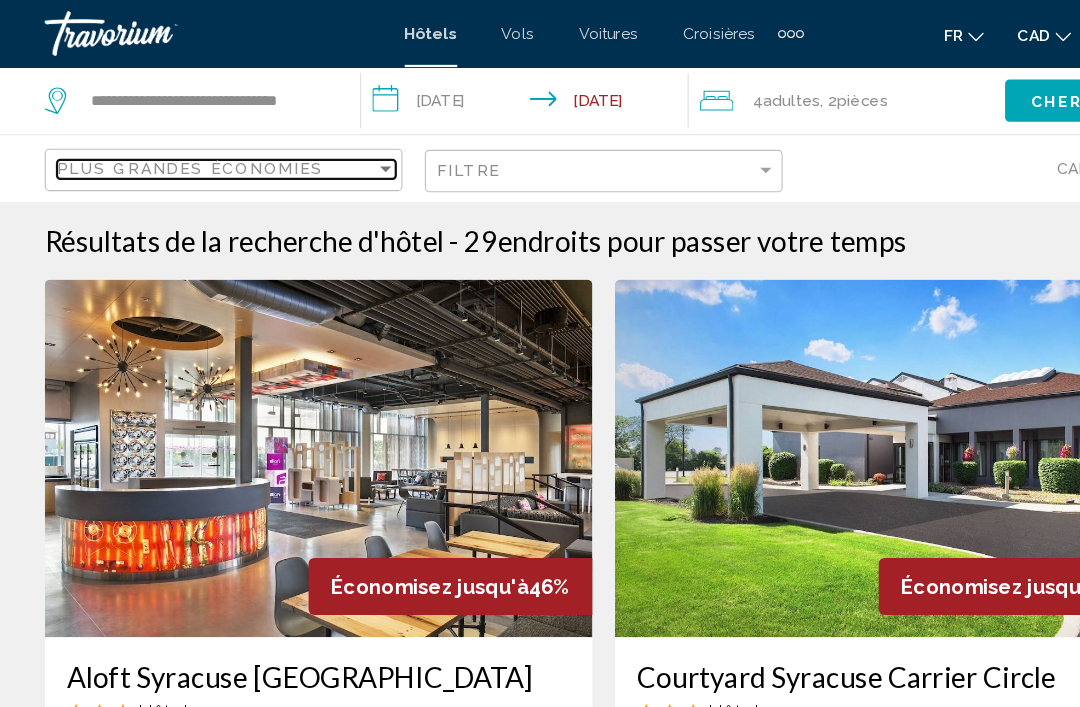 click at bounding box center [345, 151] 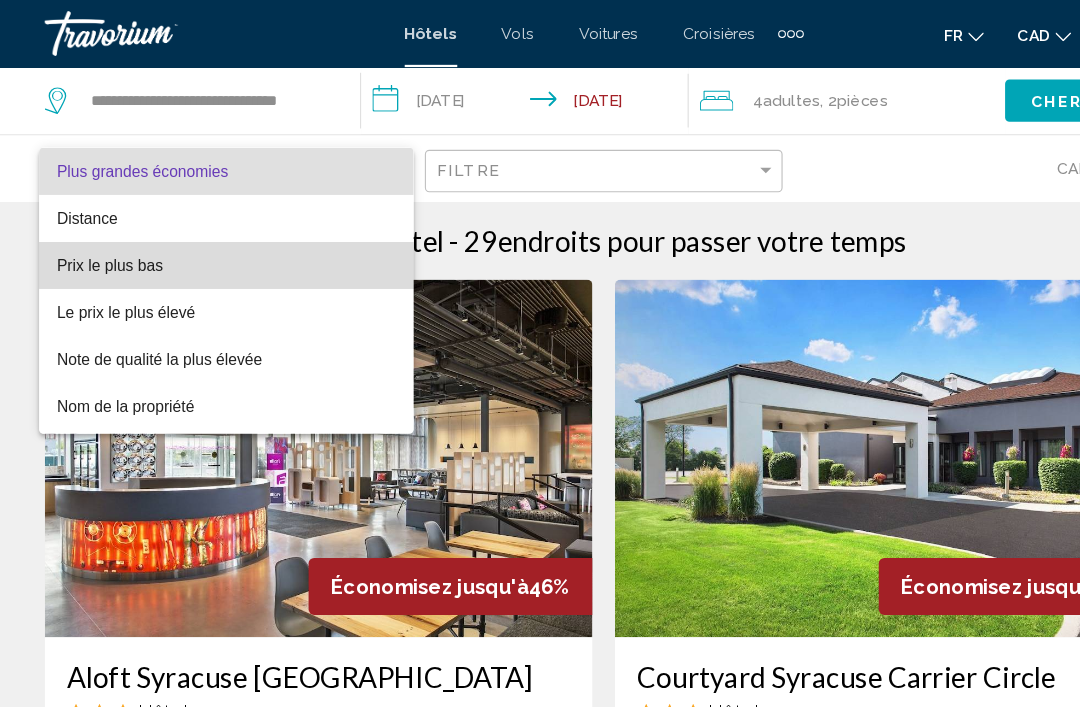 click on "Prix le plus bas" at bounding box center (98, 237) 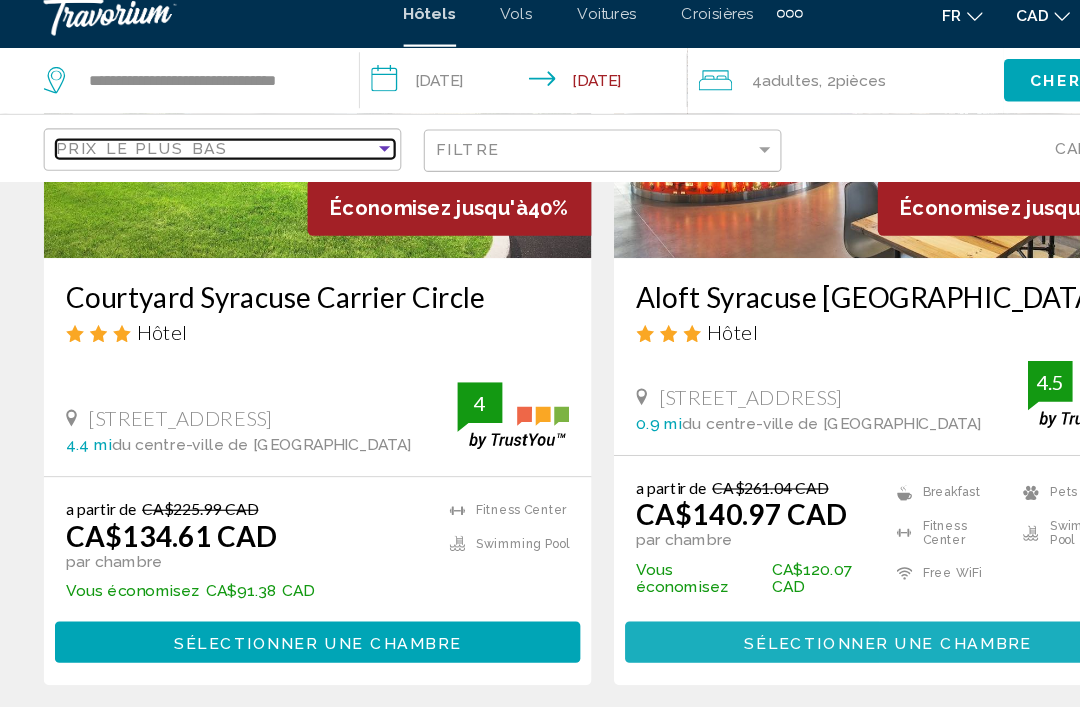 scroll, scrollTop: 1079, scrollLeft: 0, axis: vertical 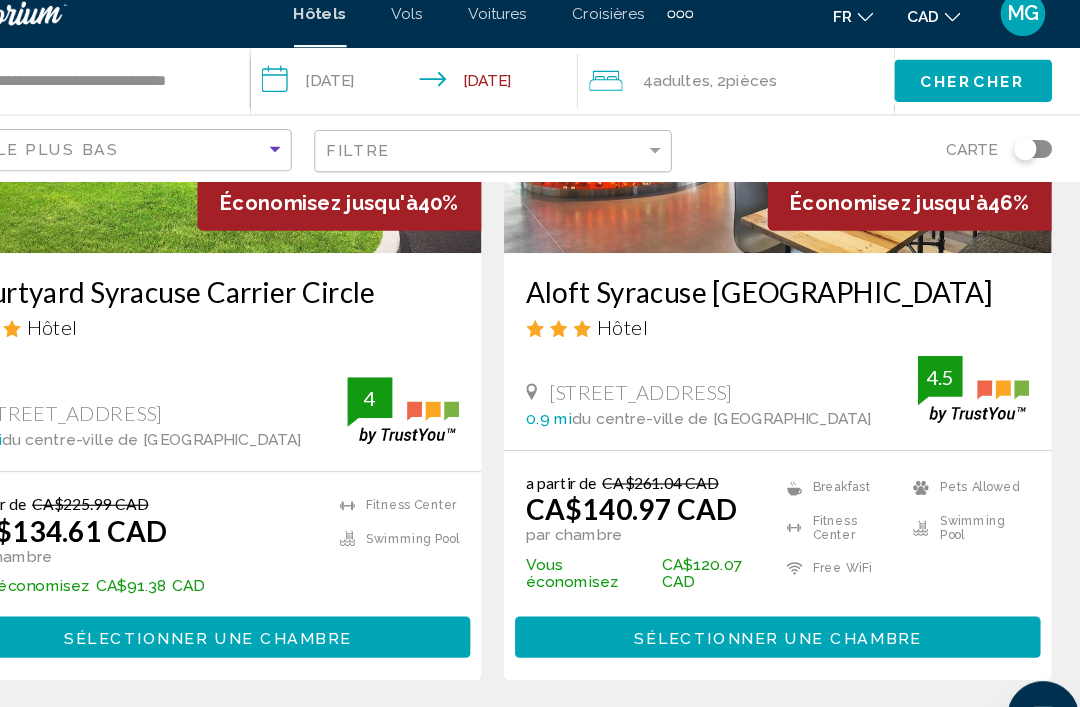 click on "Sélectionner une chambre" at bounding box center (794, 588) 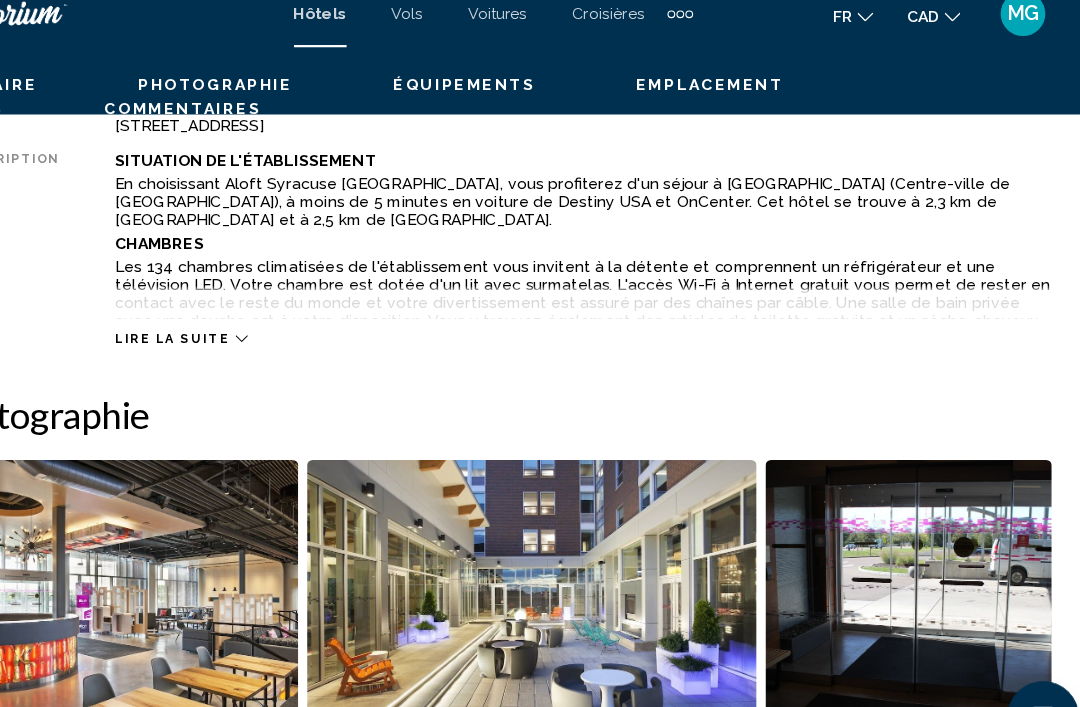 scroll, scrollTop: 0, scrollLeft: 0, axis: both 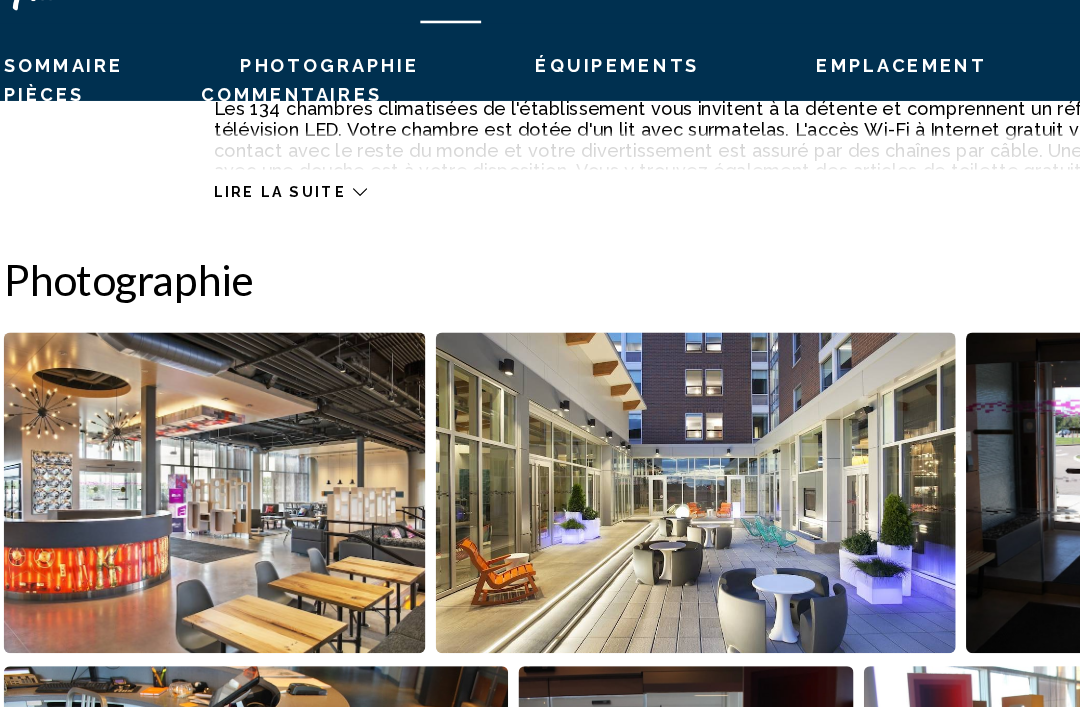 click at bounding box center [203, 423] 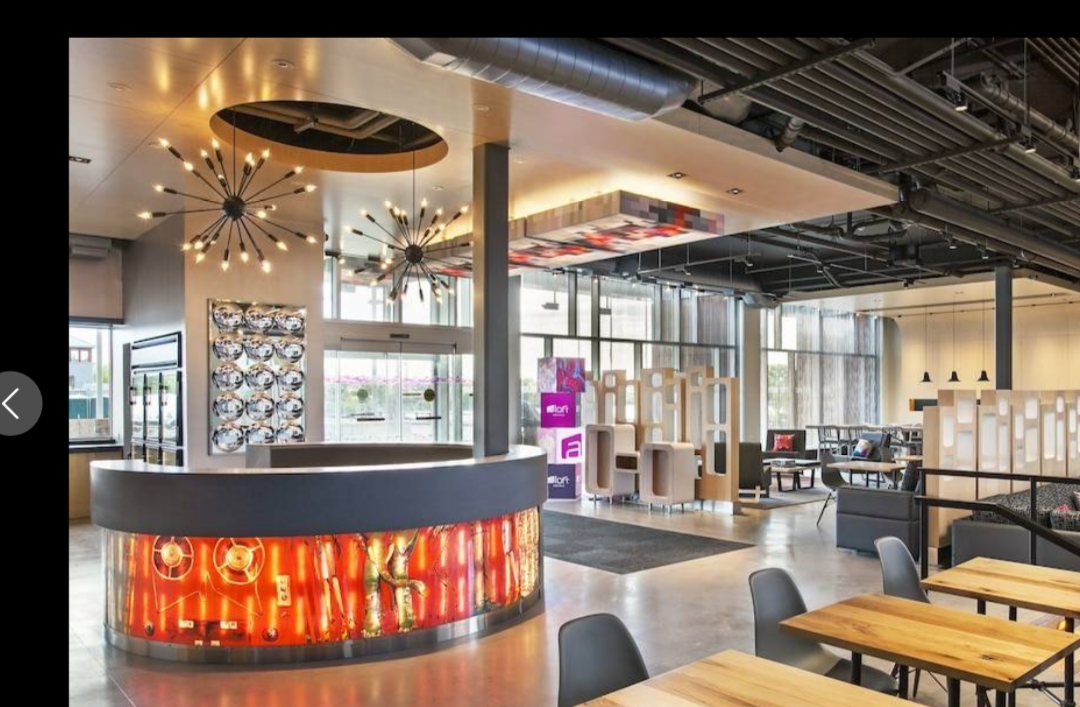 click at bounding box center (540, 354) 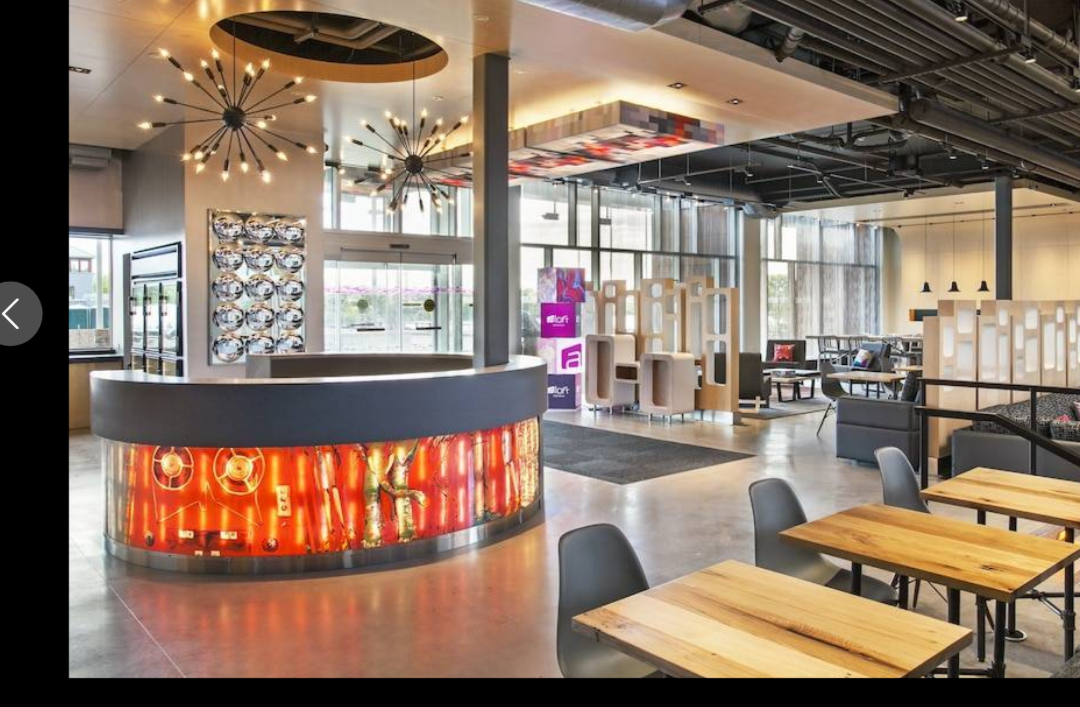 click 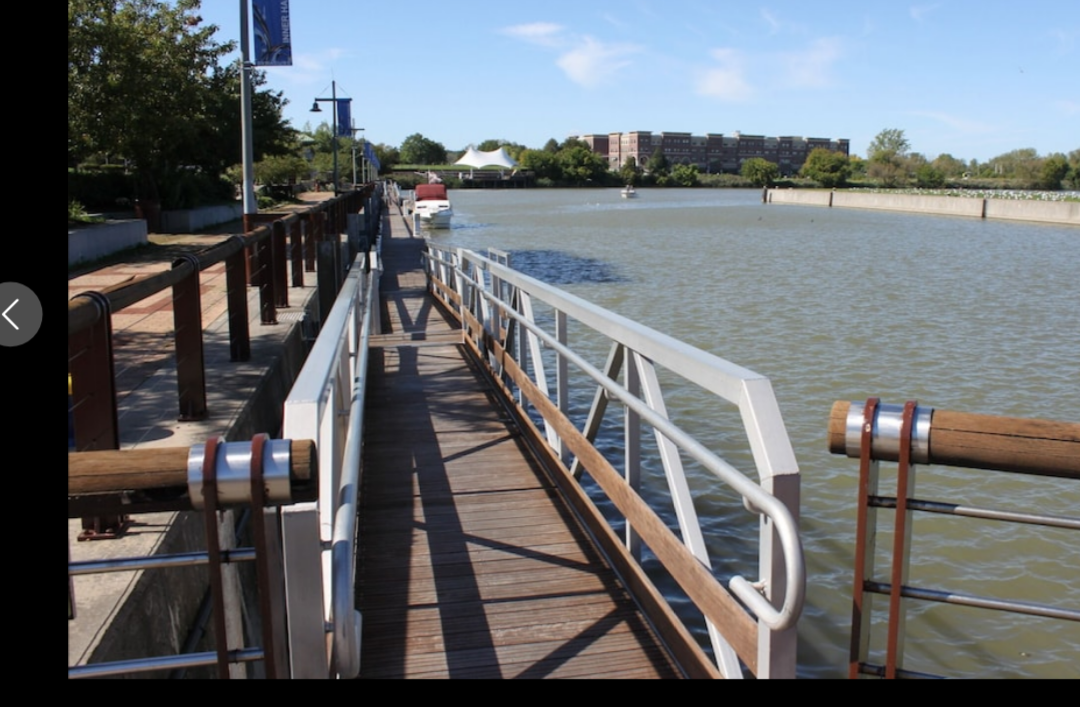 click 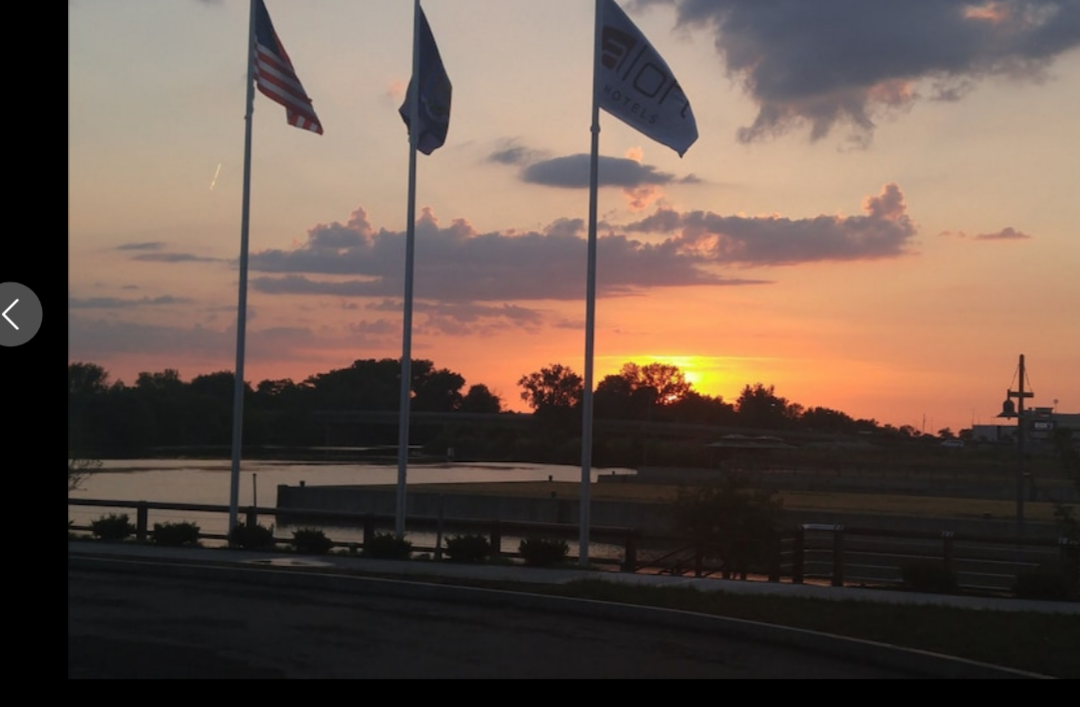 click 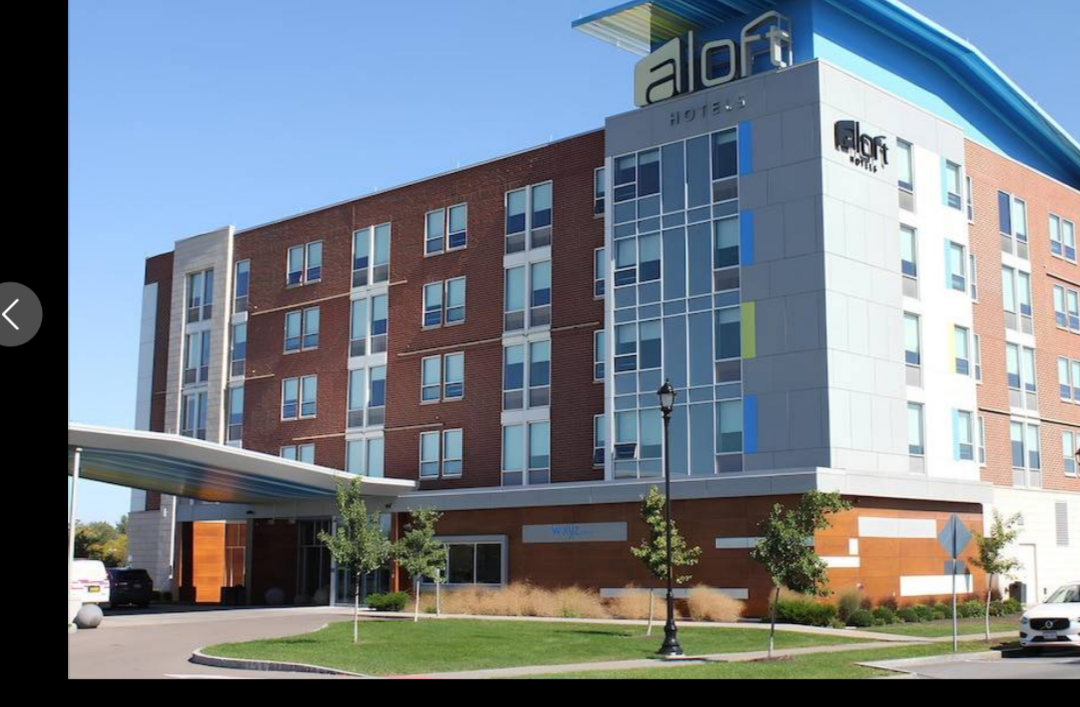 click 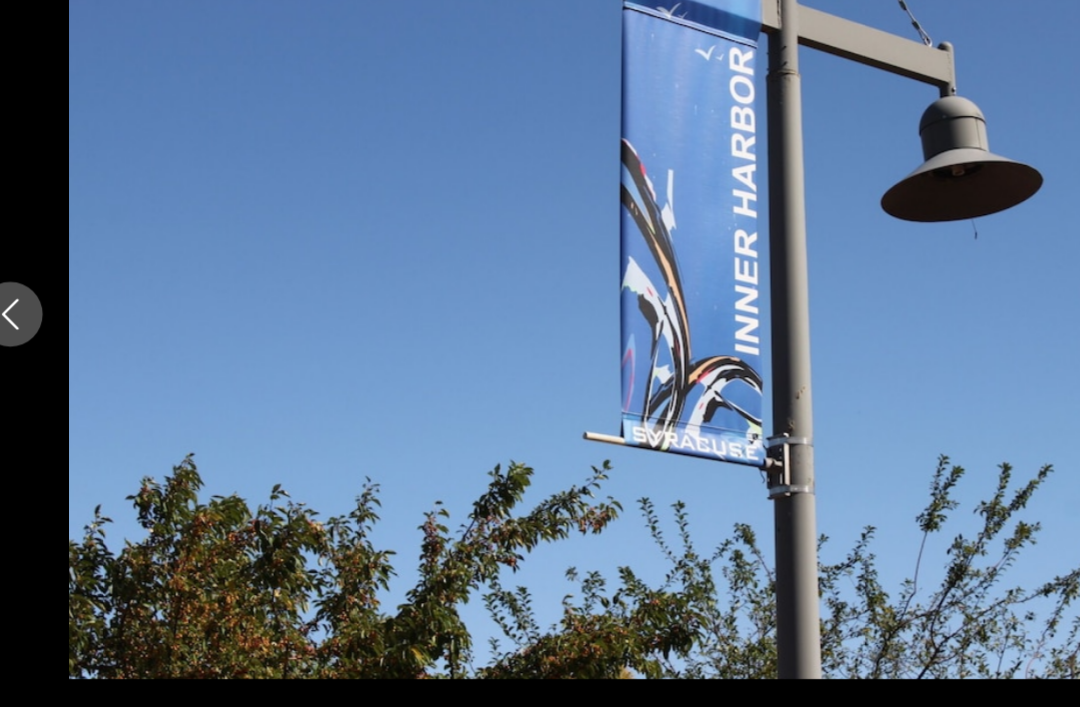 click 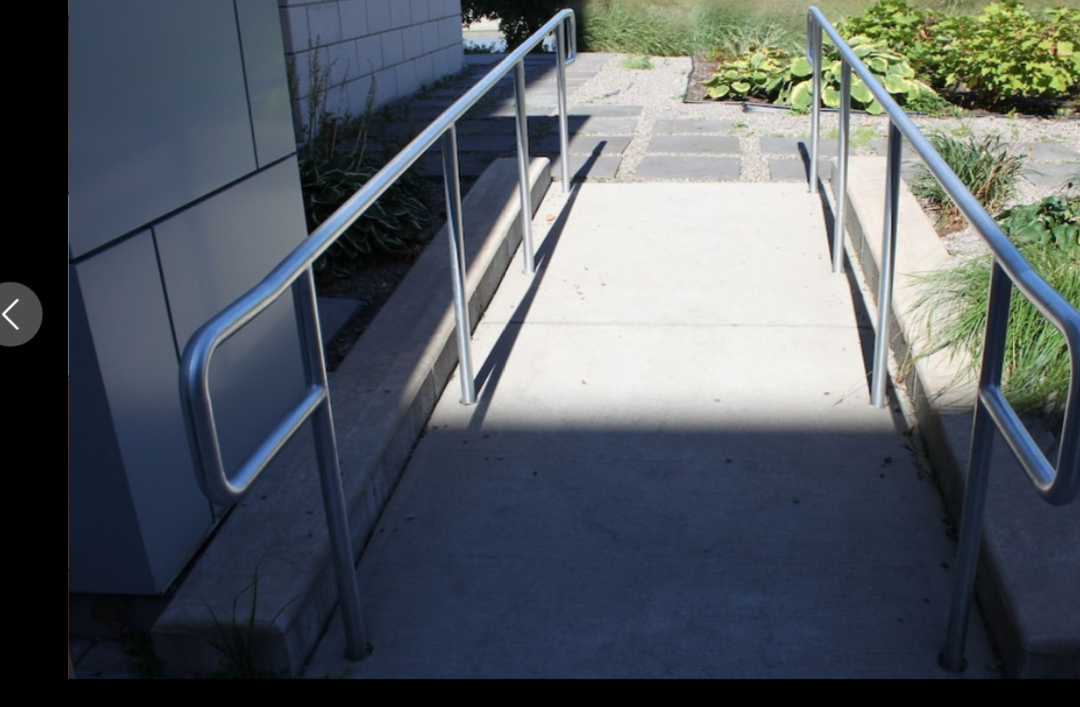 click 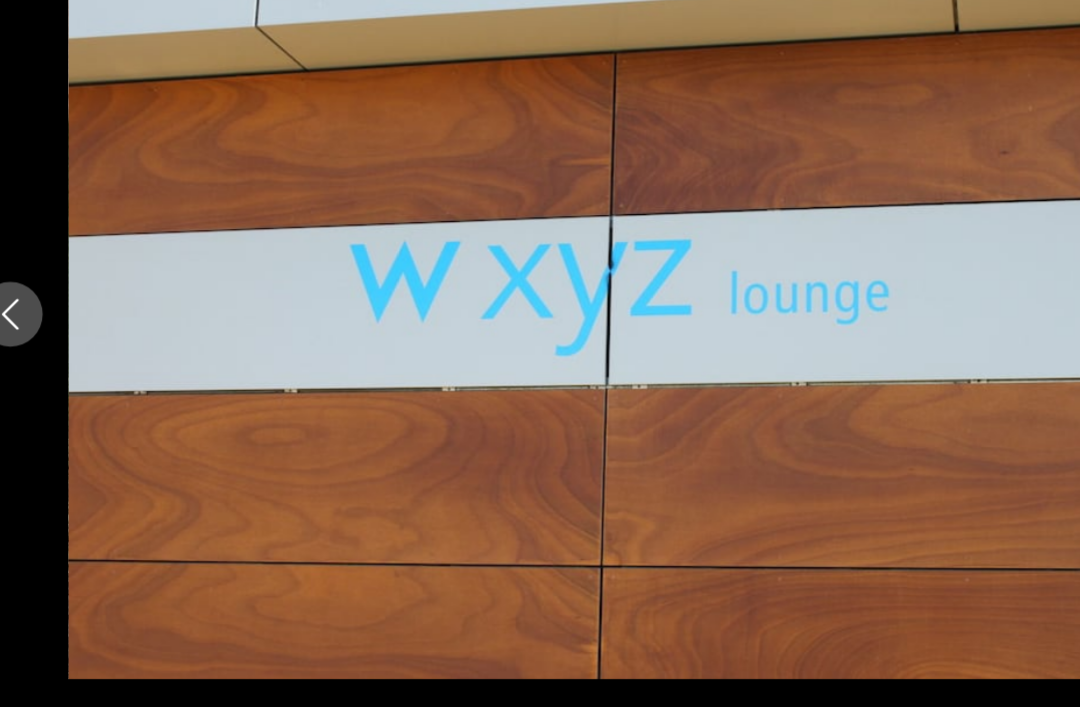 click 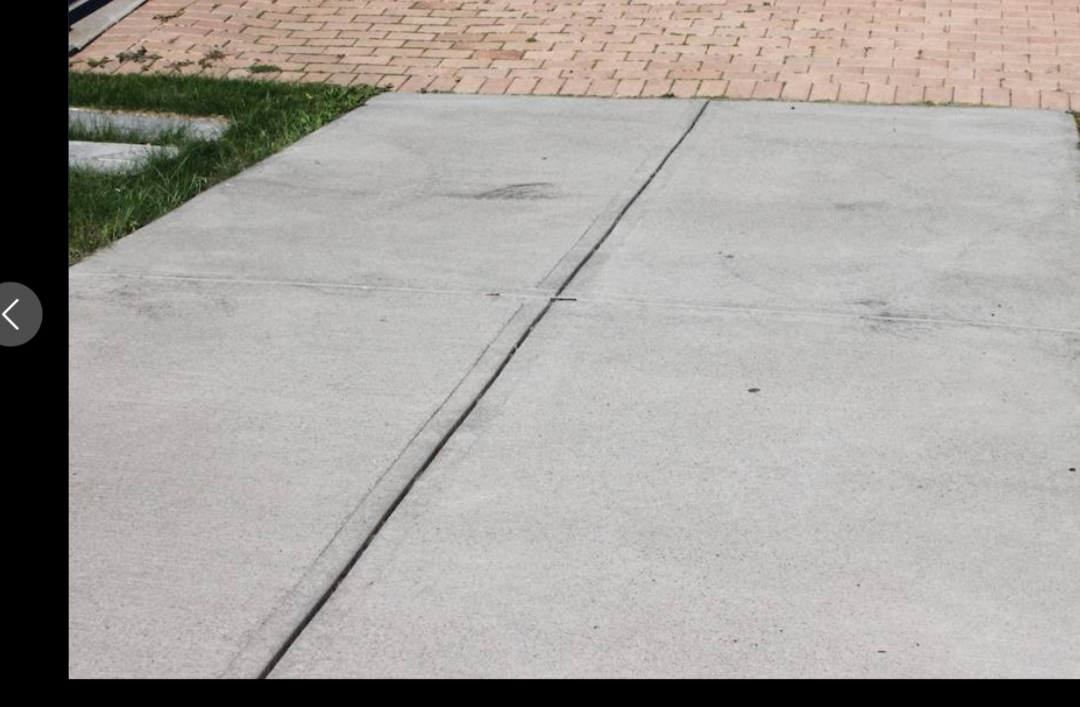 click 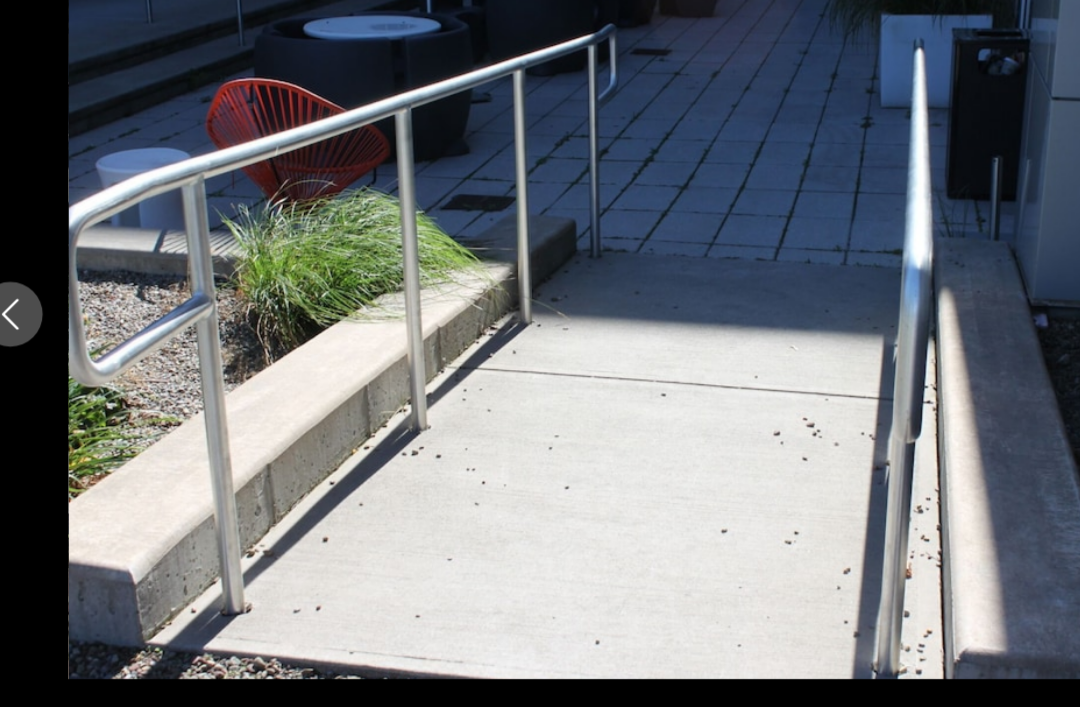click 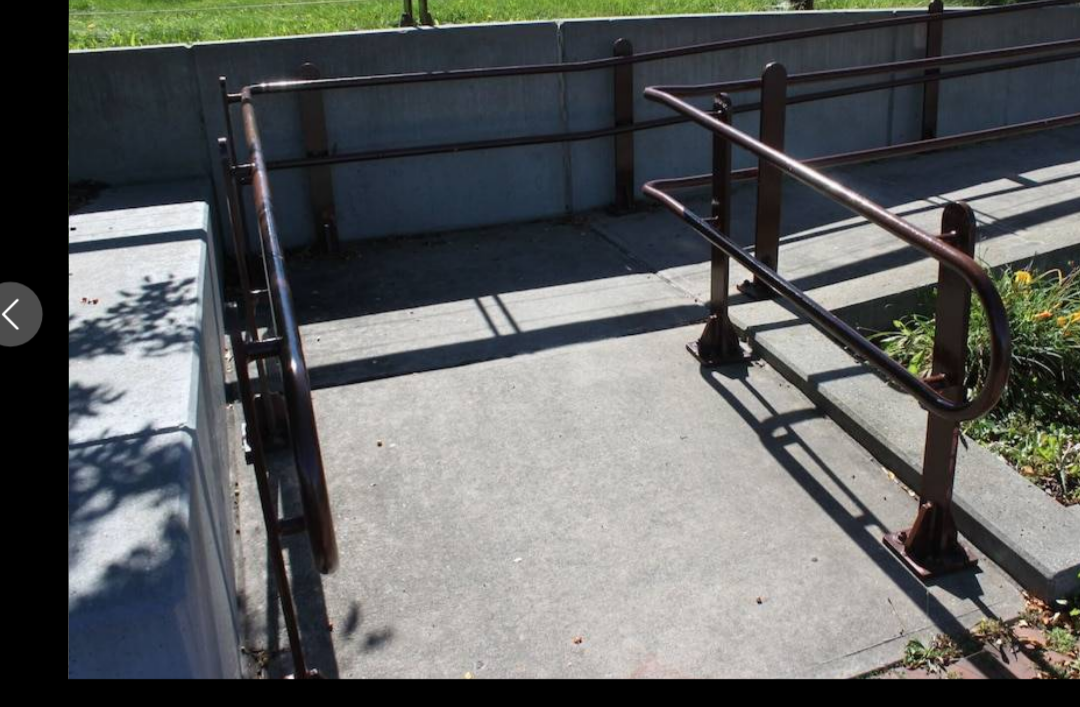 click 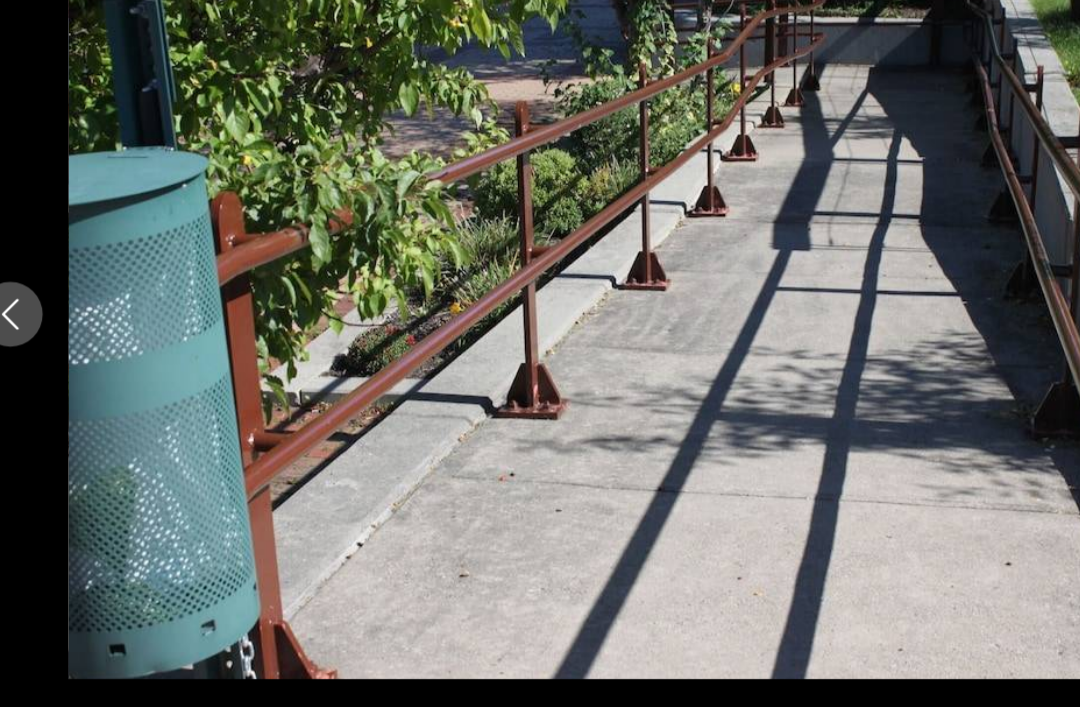 click 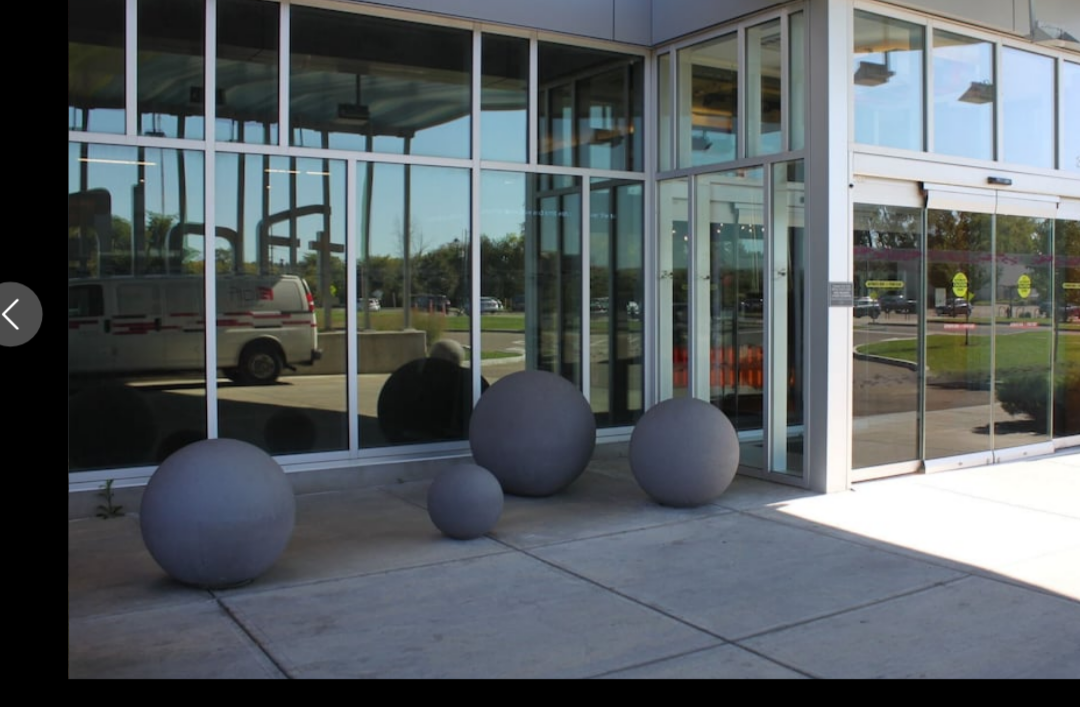 click 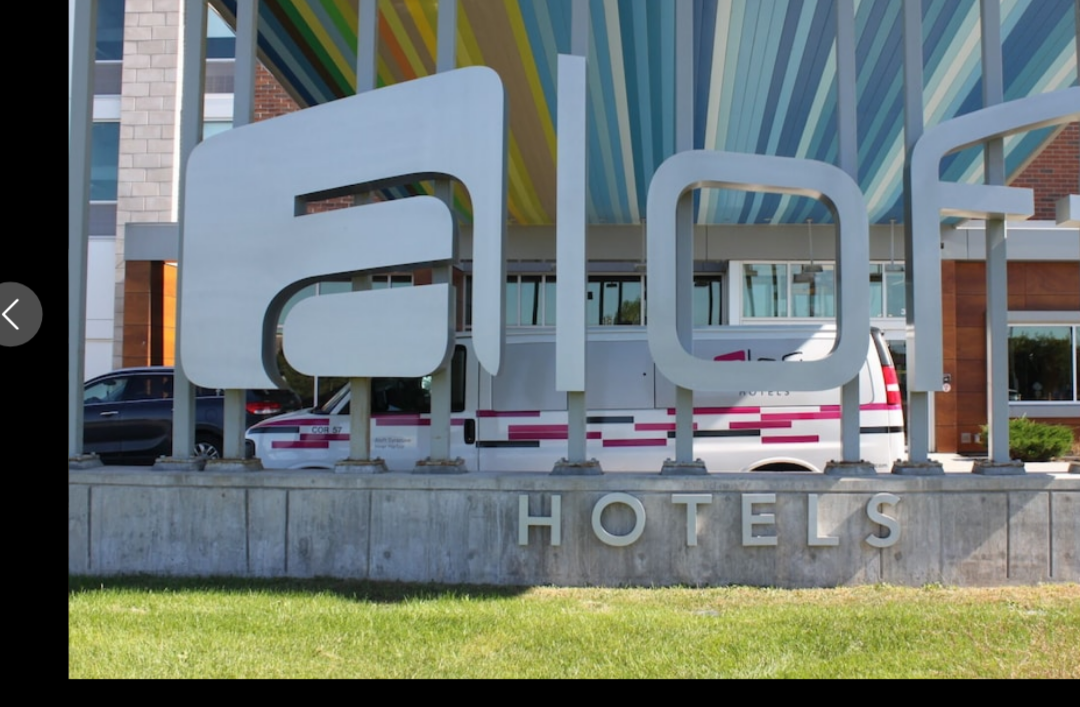 click 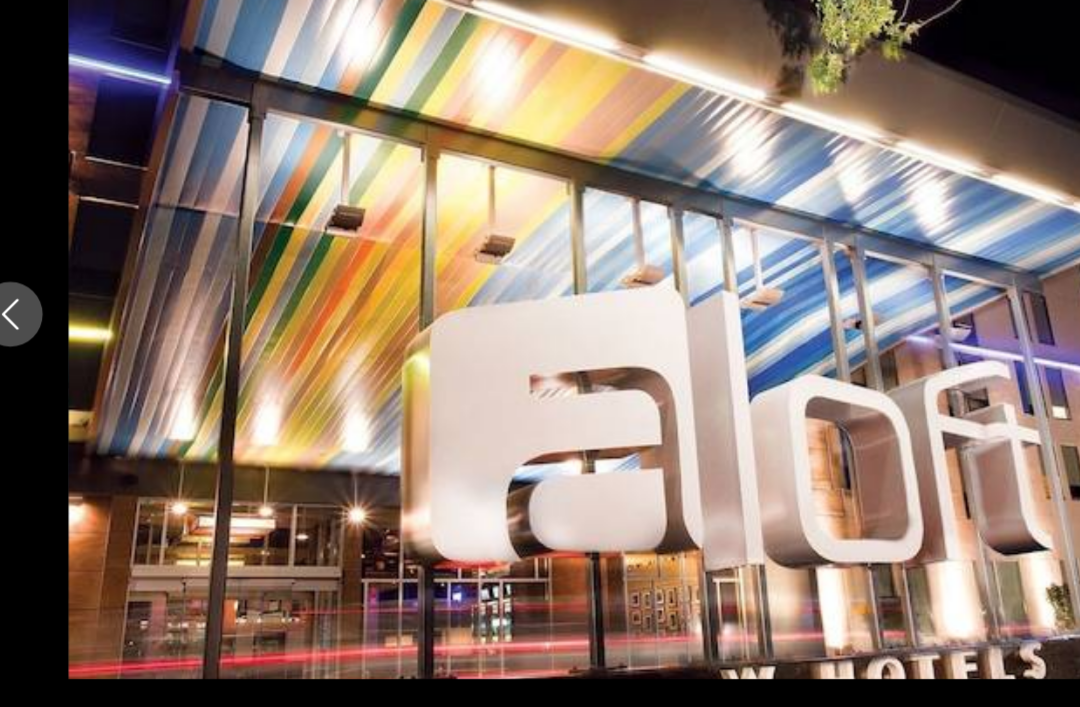 click 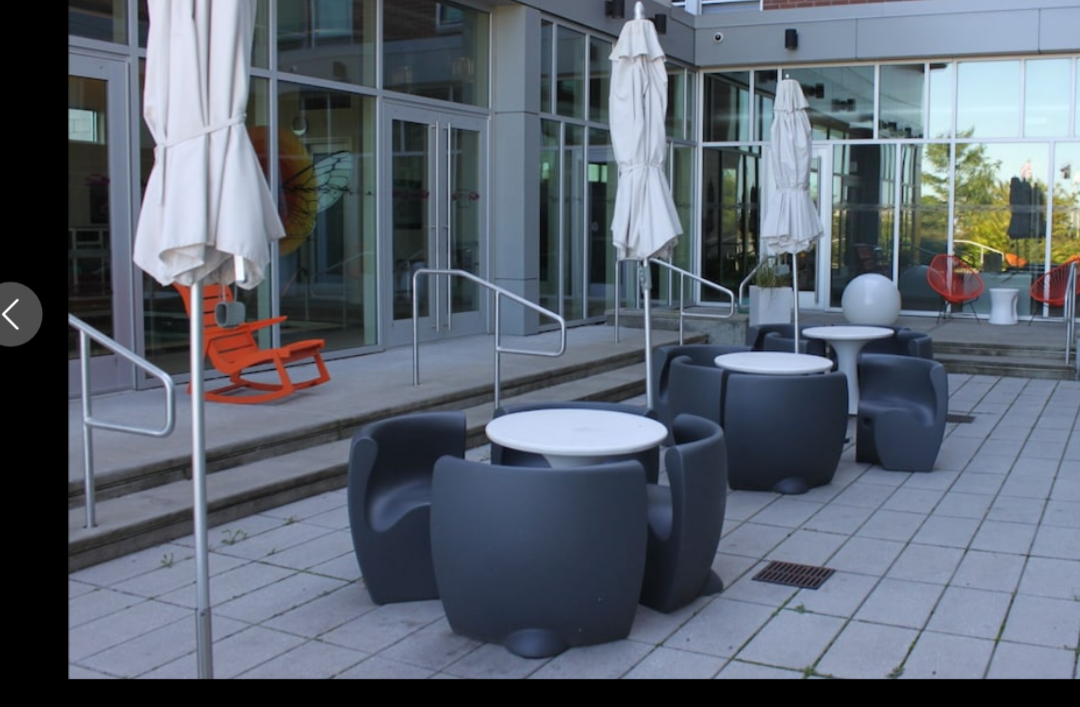 click 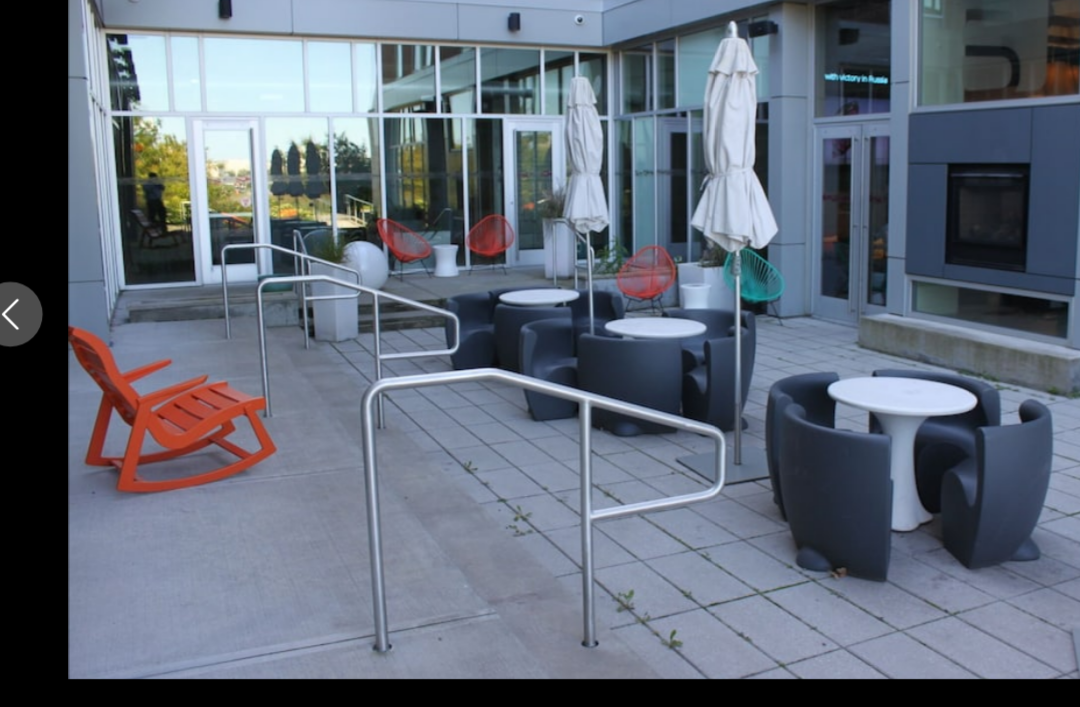 click 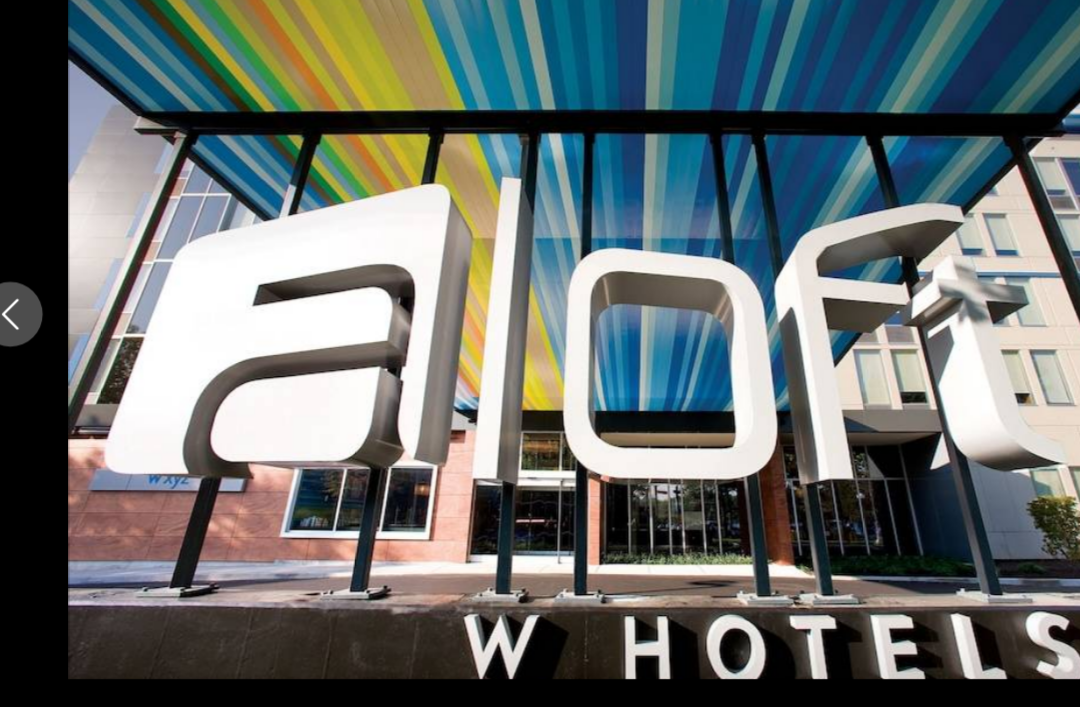 click 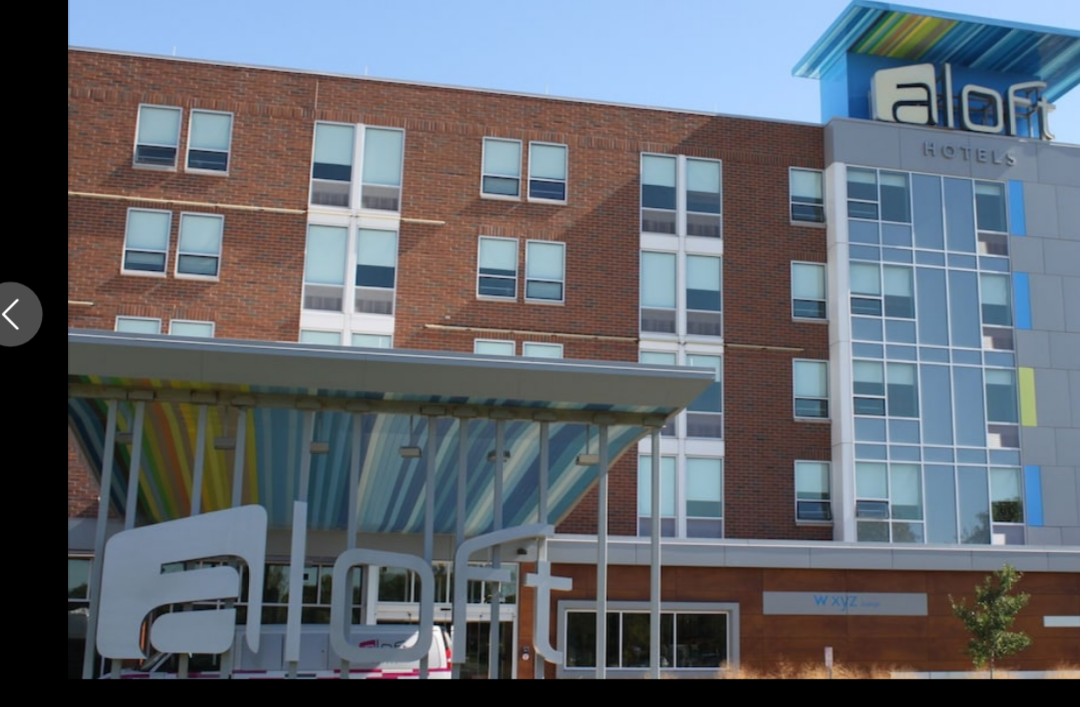 click 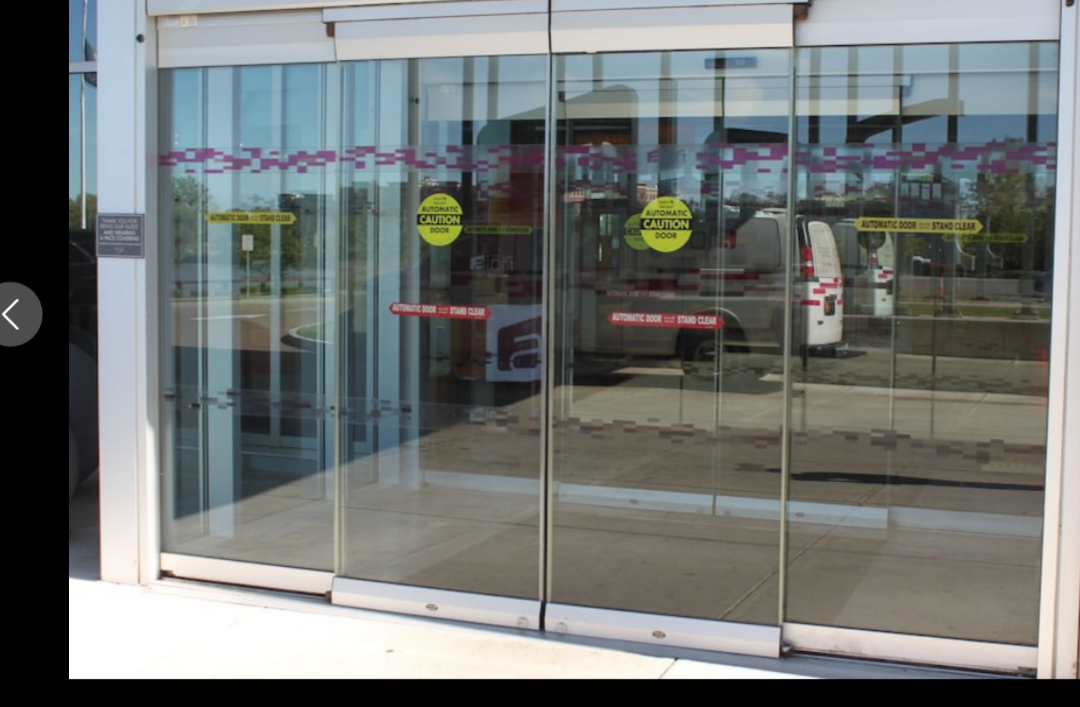 click 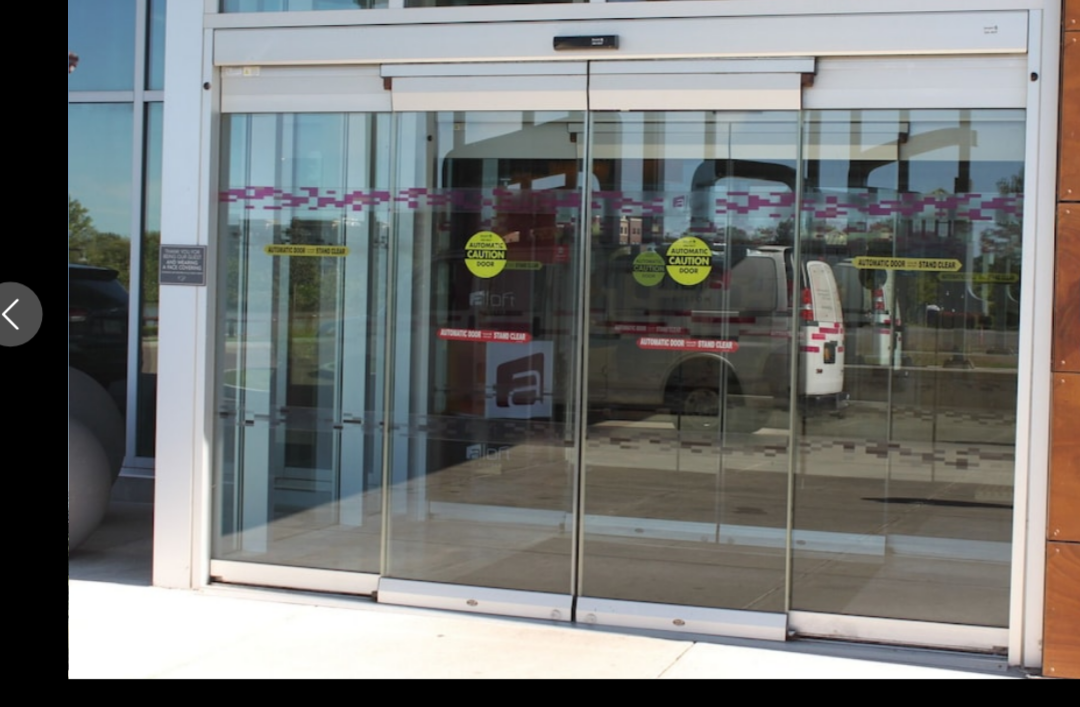 click 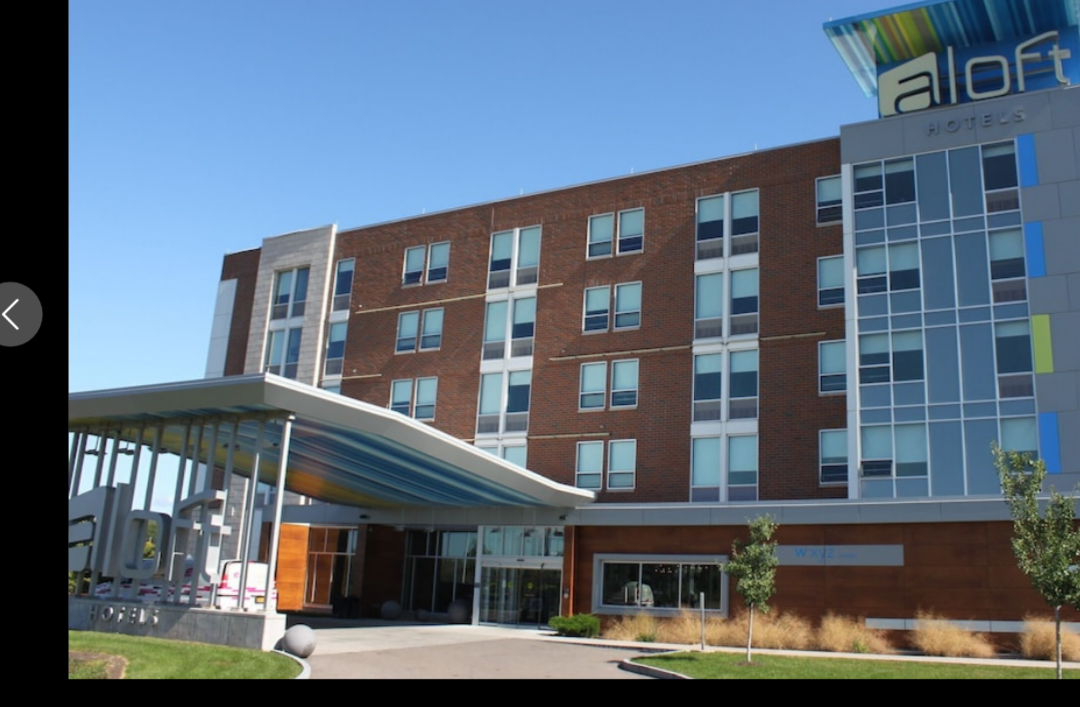 click 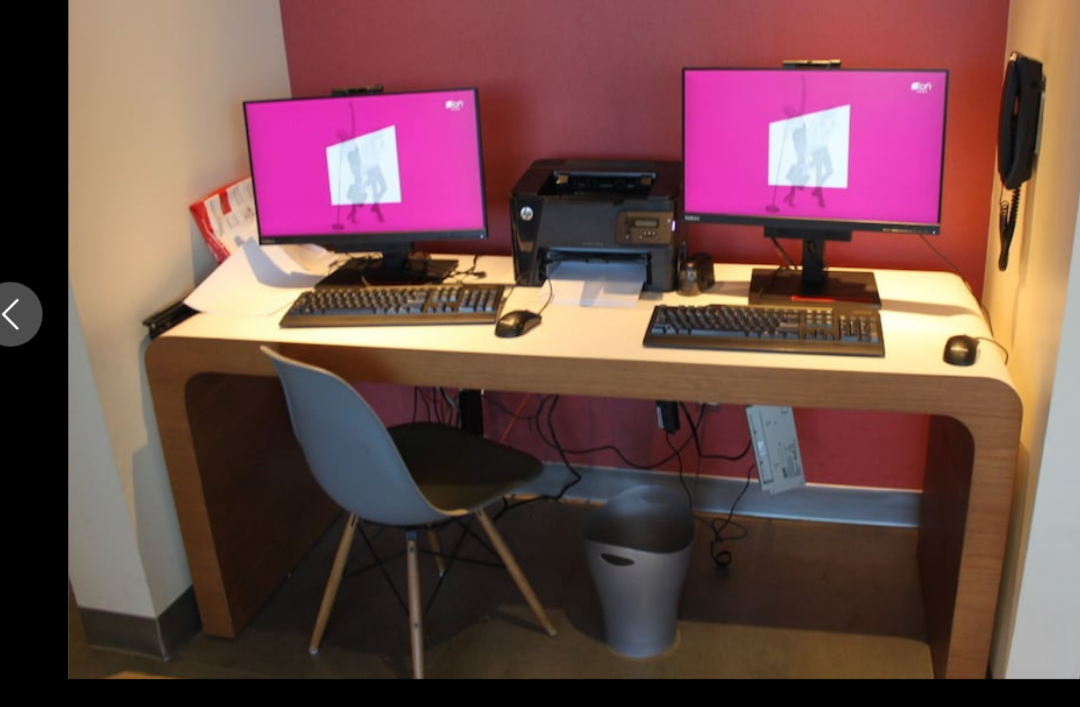 click 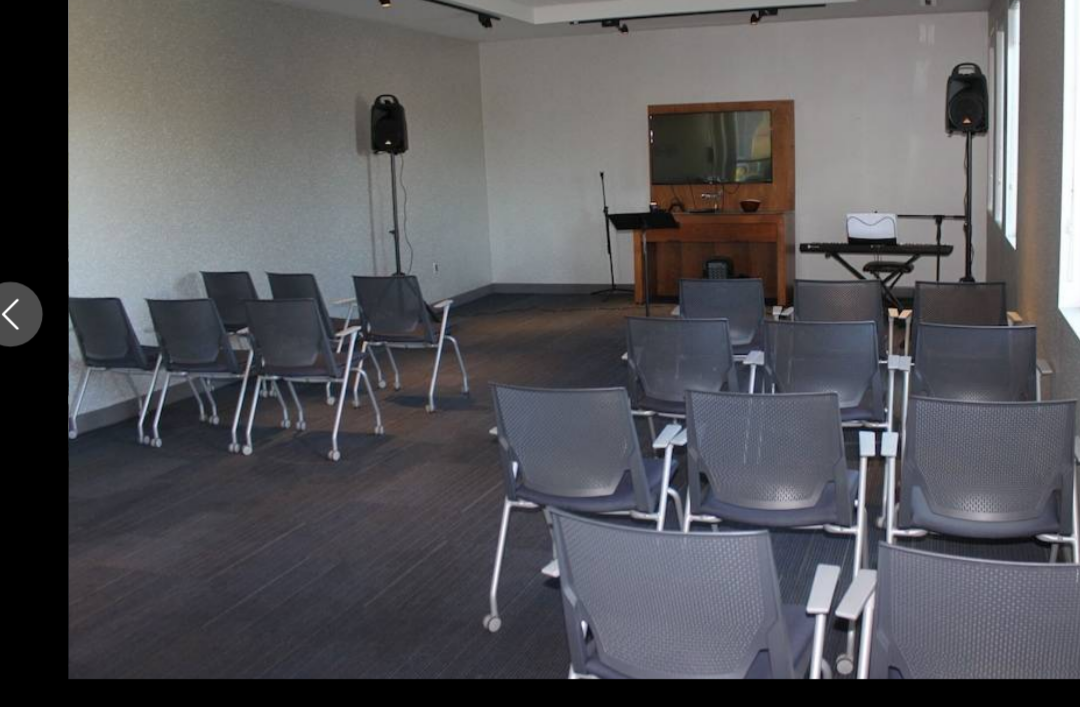 click 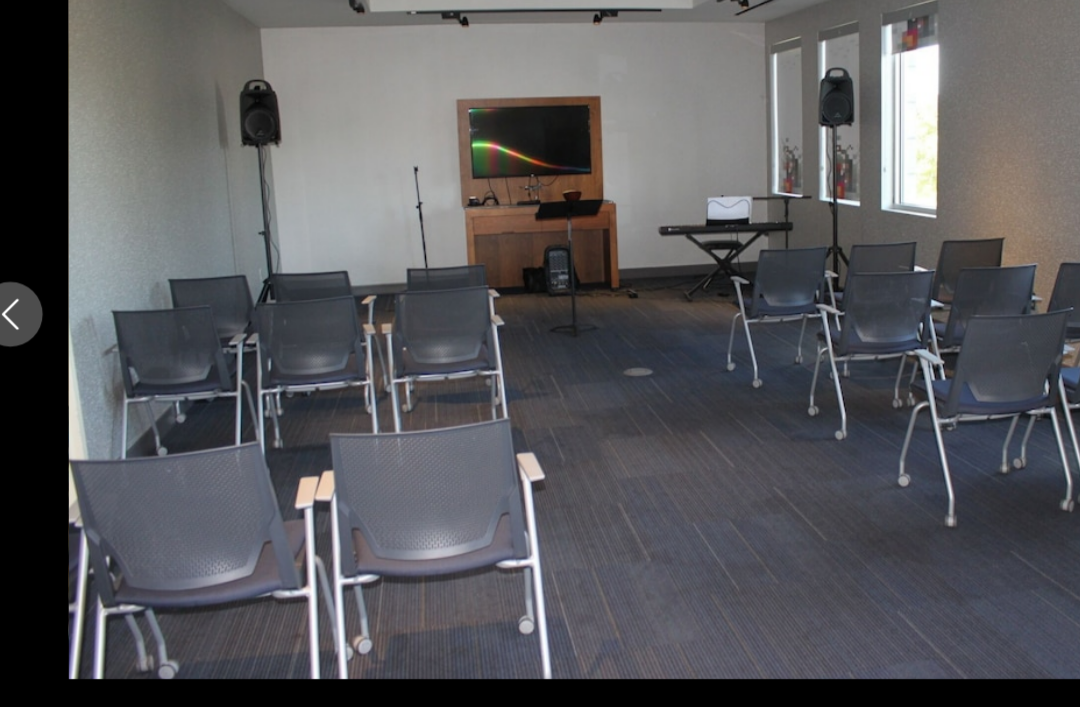 click 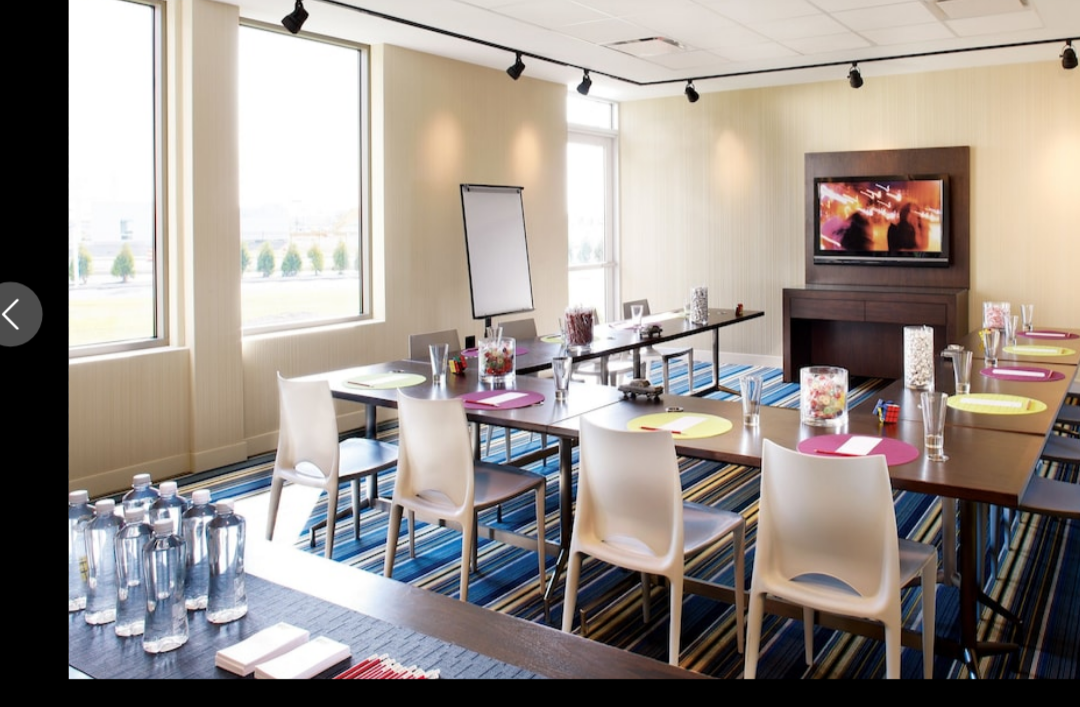 click 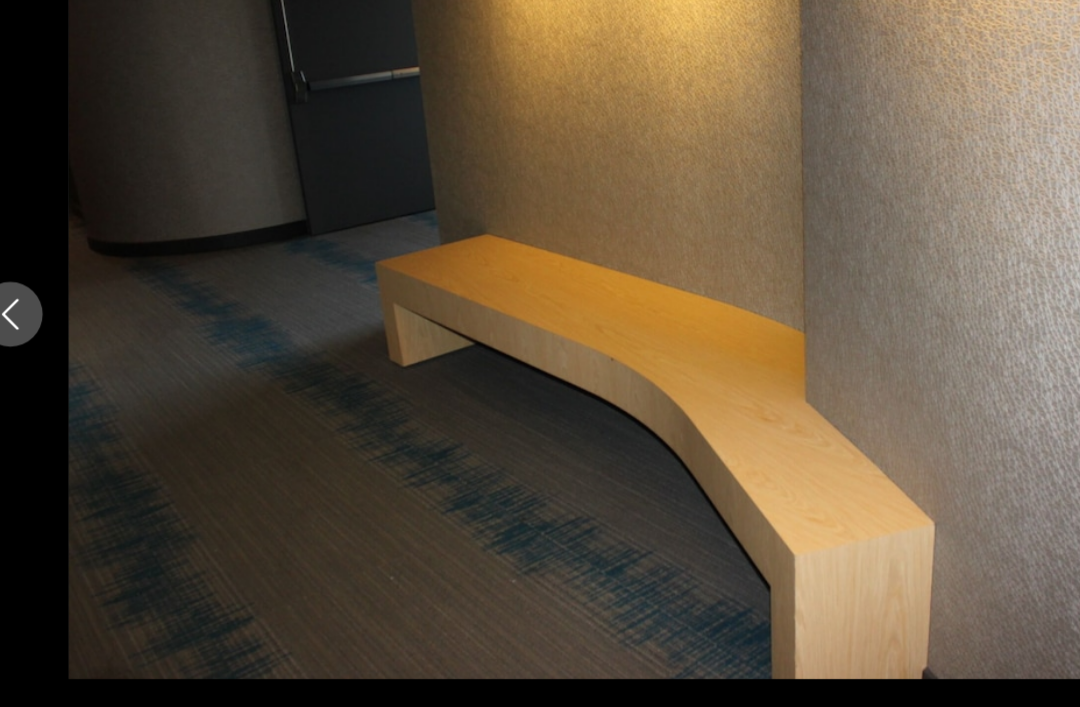 click 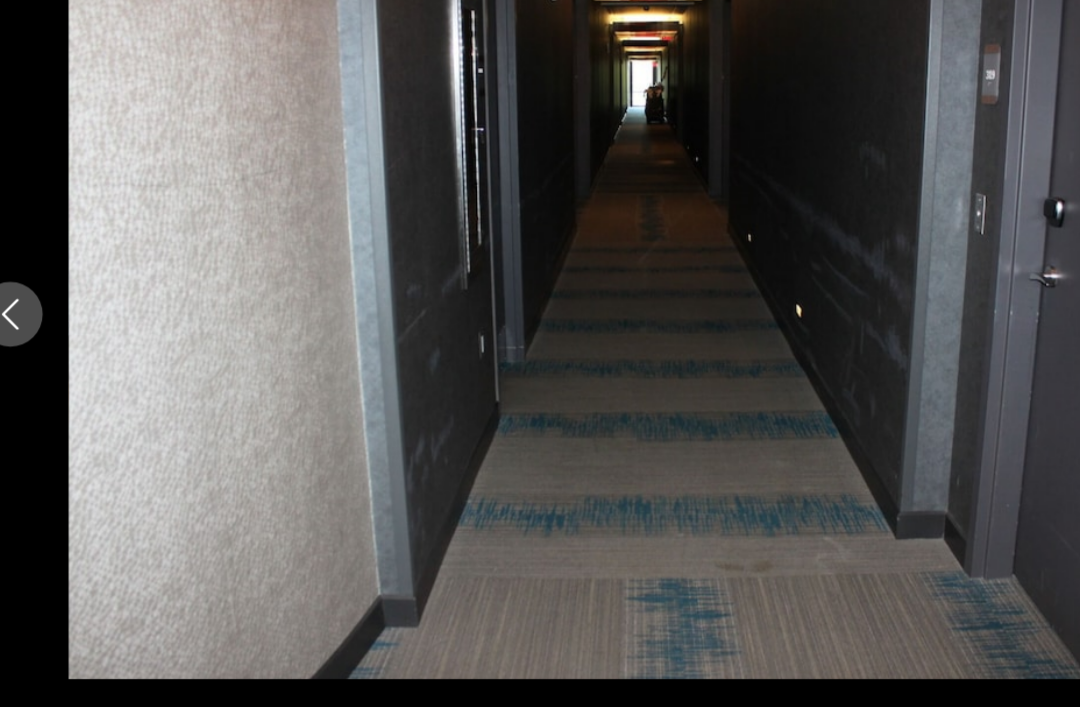 click 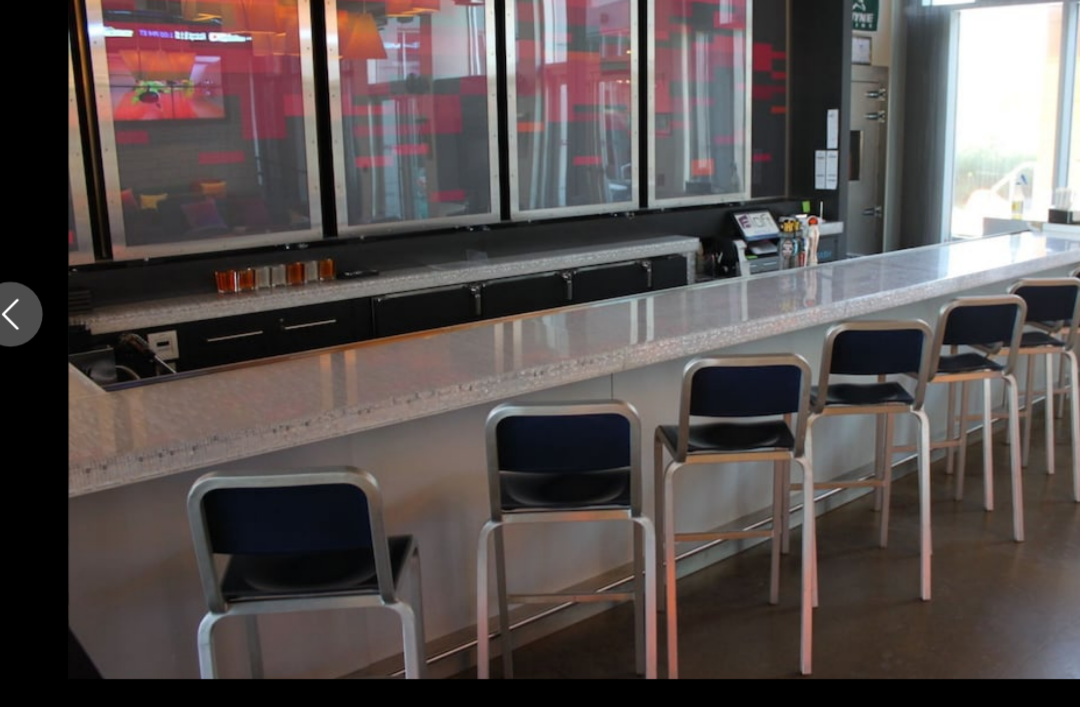click 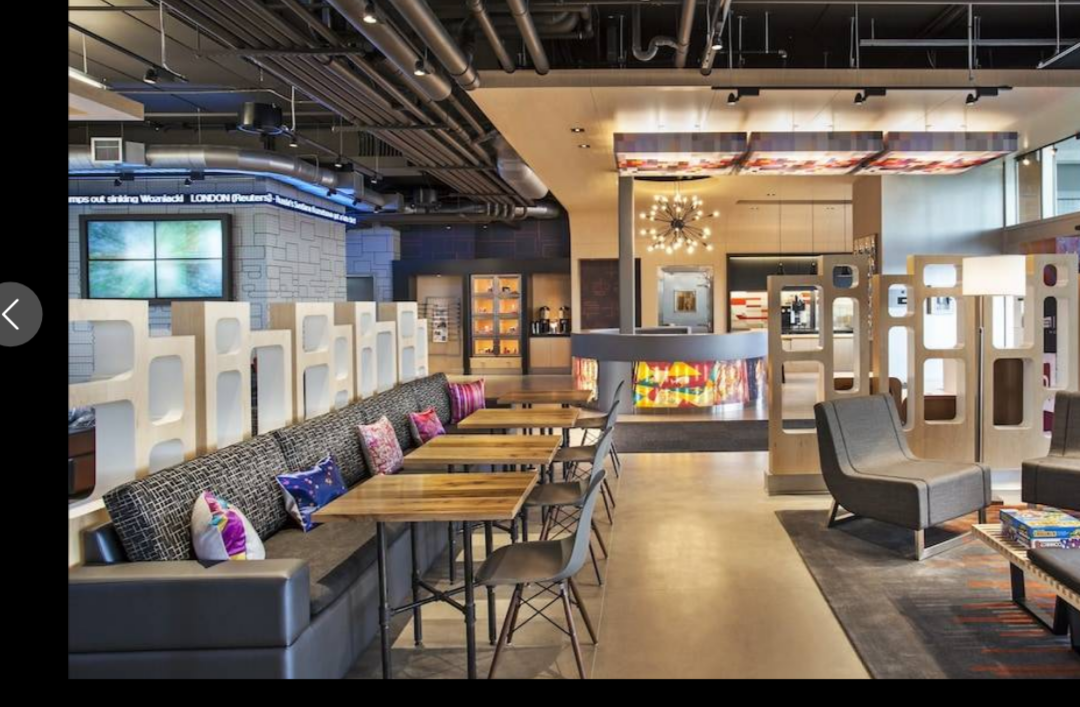 click 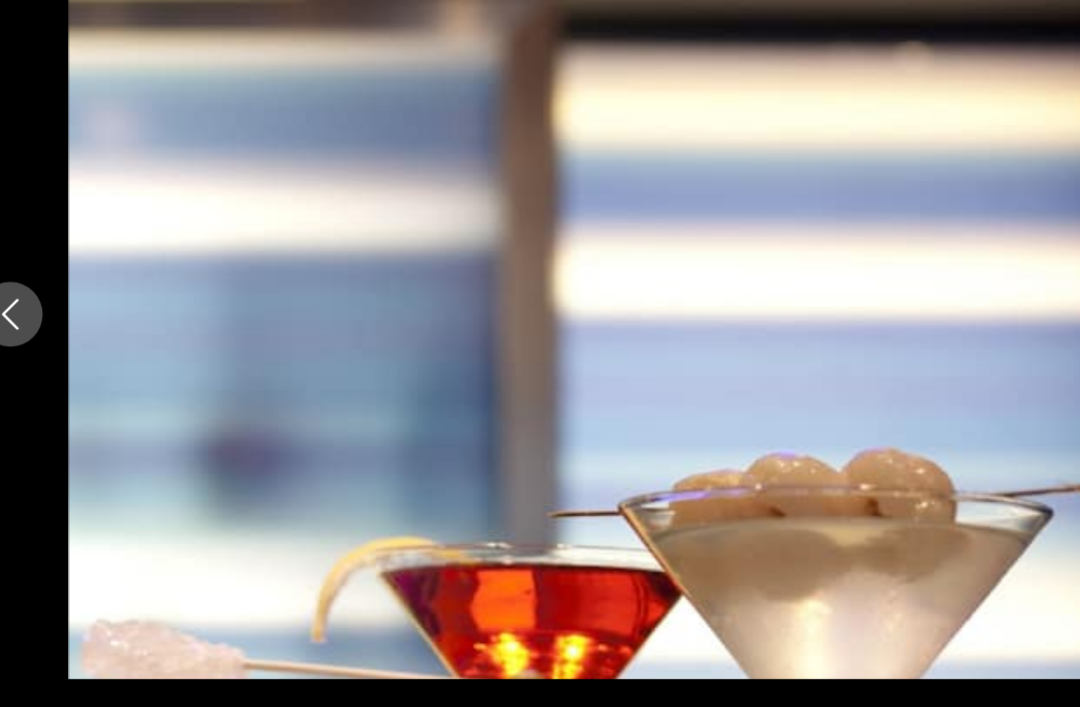 click 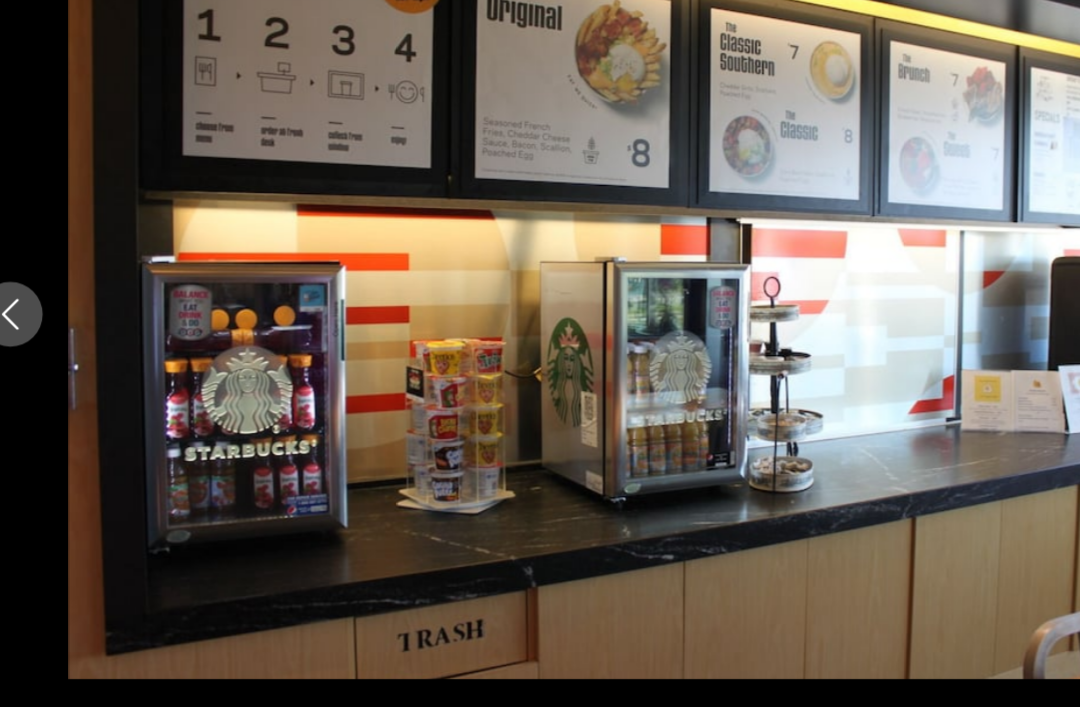 click 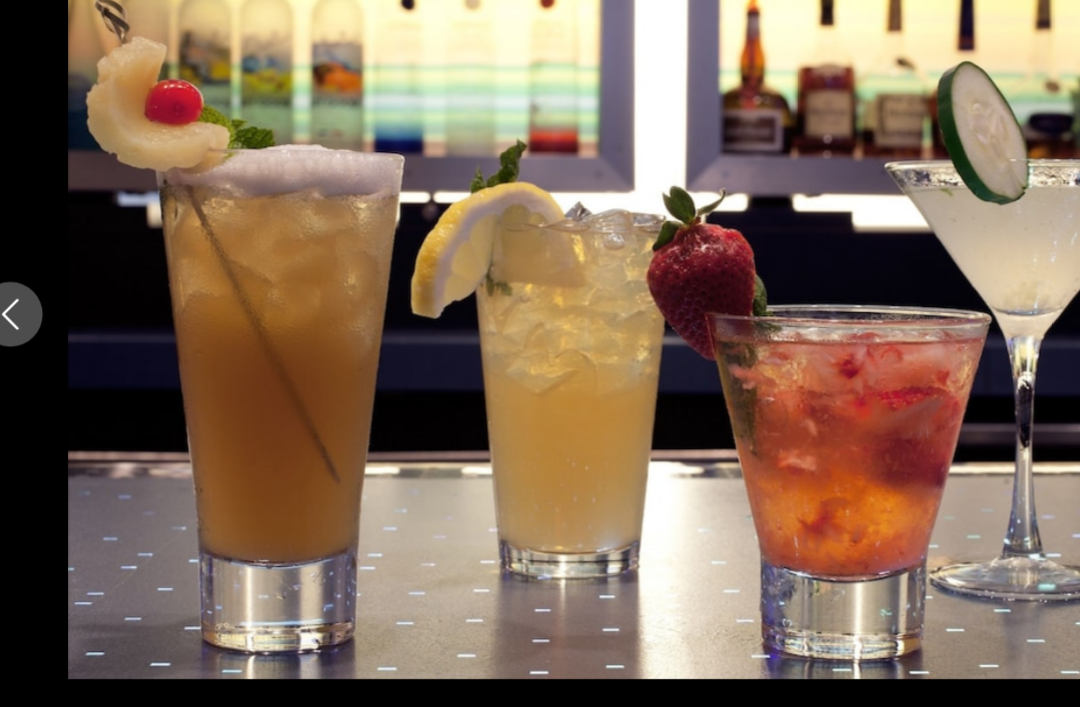 click at bounding box center (540, 354) 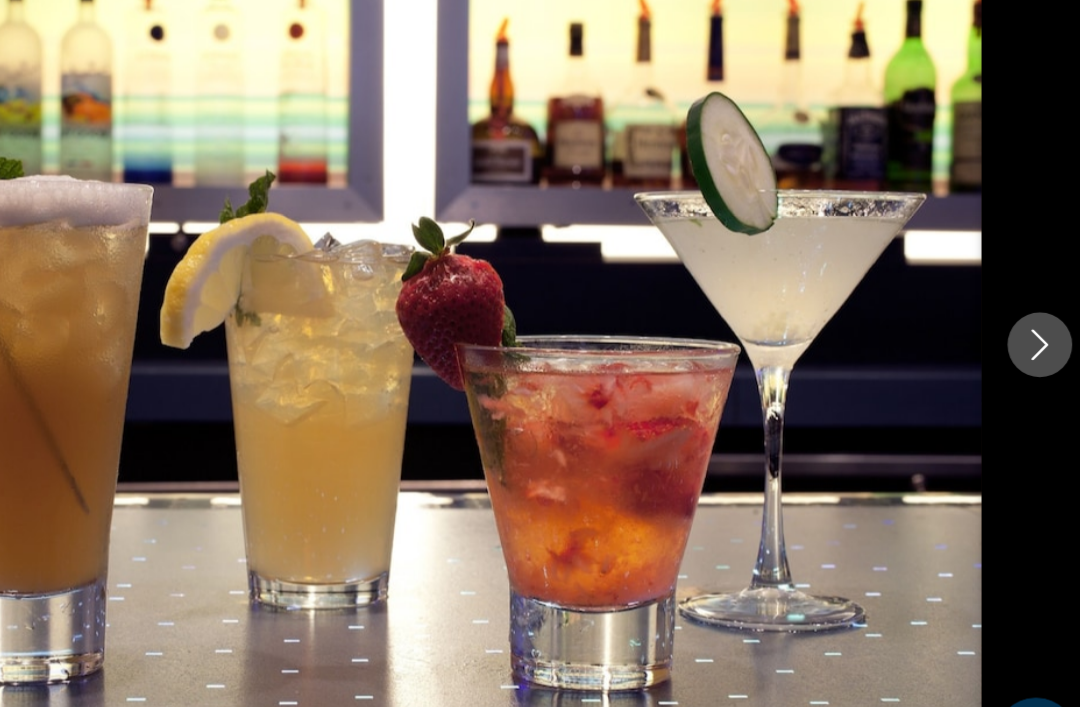click 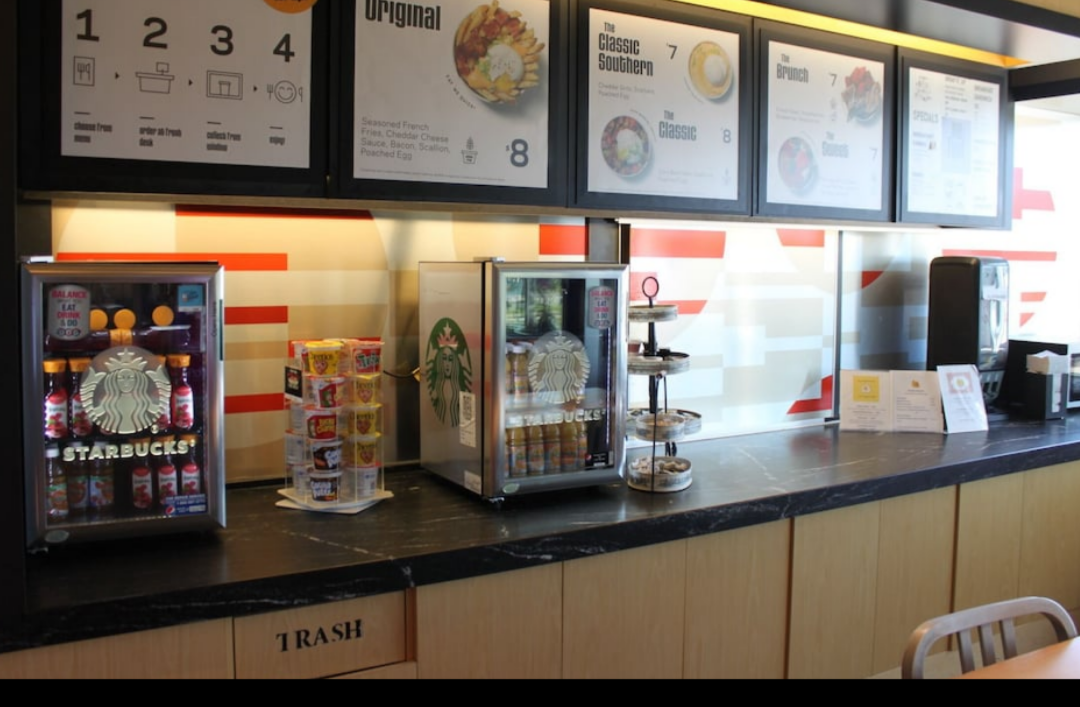 scroll, scrollTop: 2144, scrollLeft: 0, axis: vertical 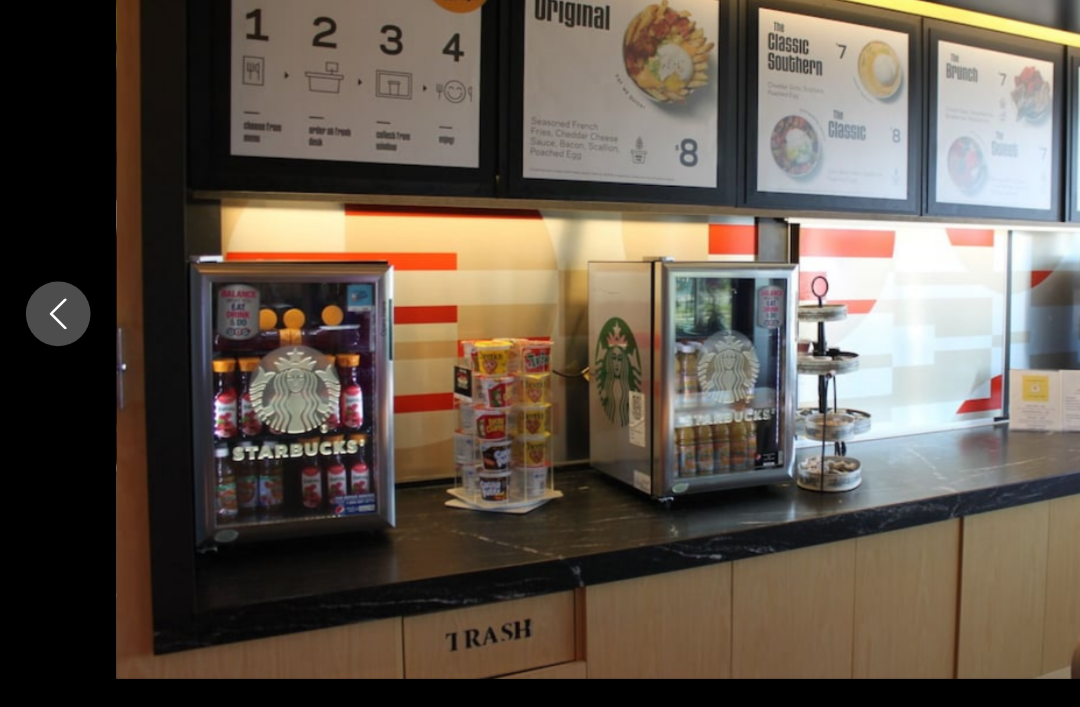 click 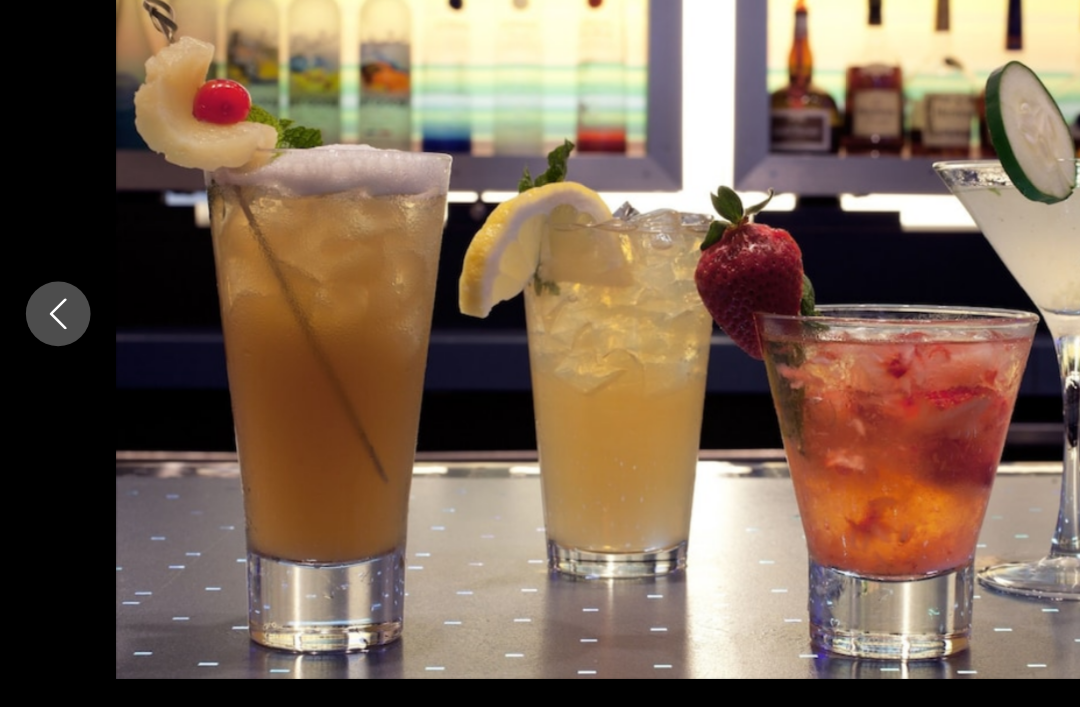 scroll, scrollTop: 2145, scrollLeft: 0, axis: vertical 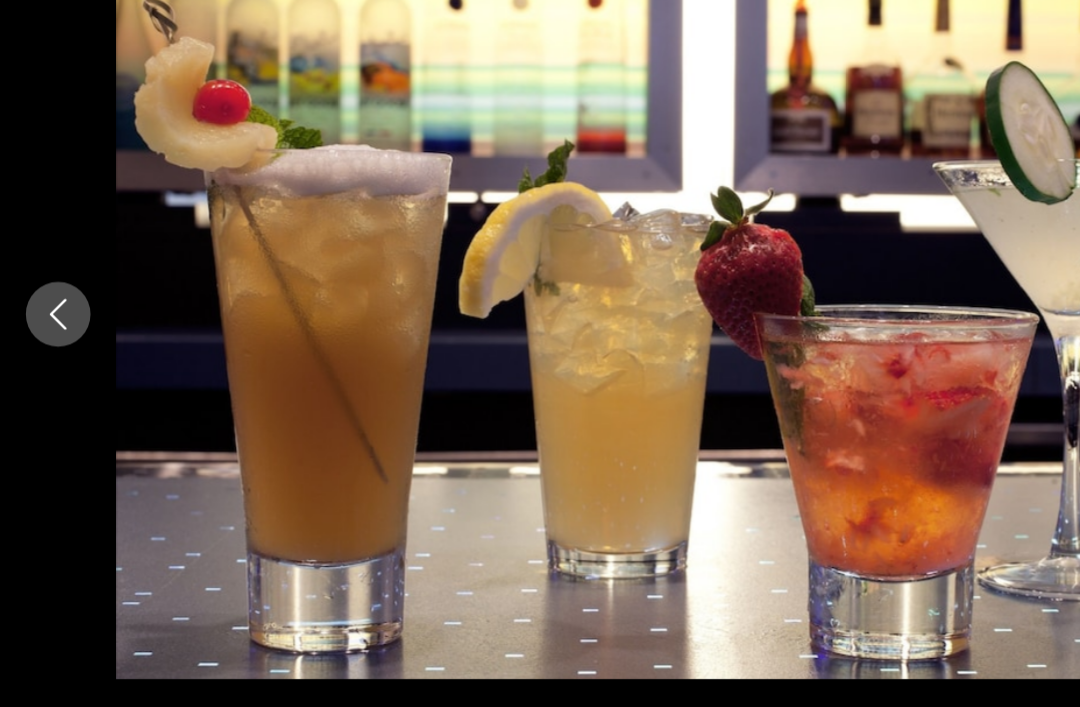 click 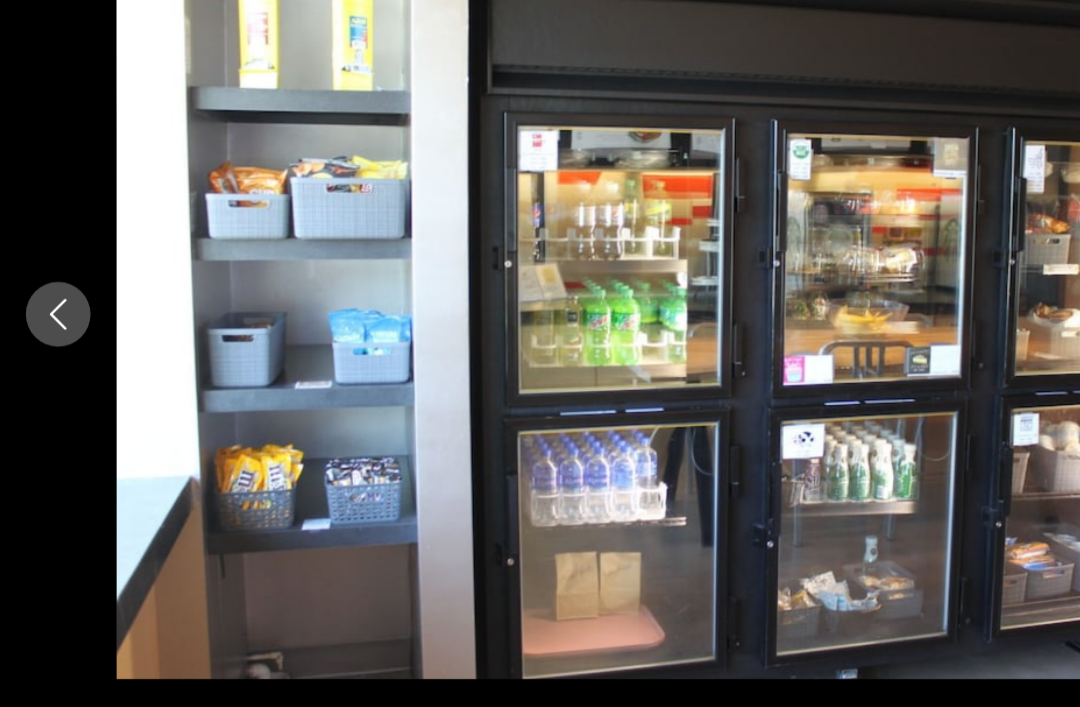 click 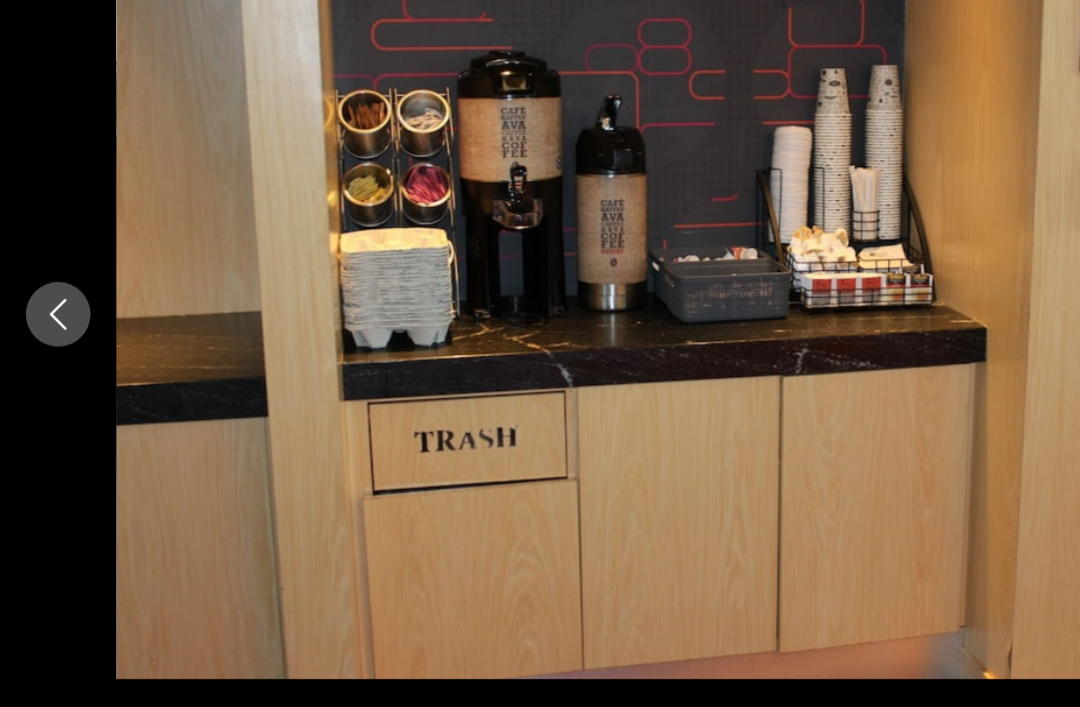 click 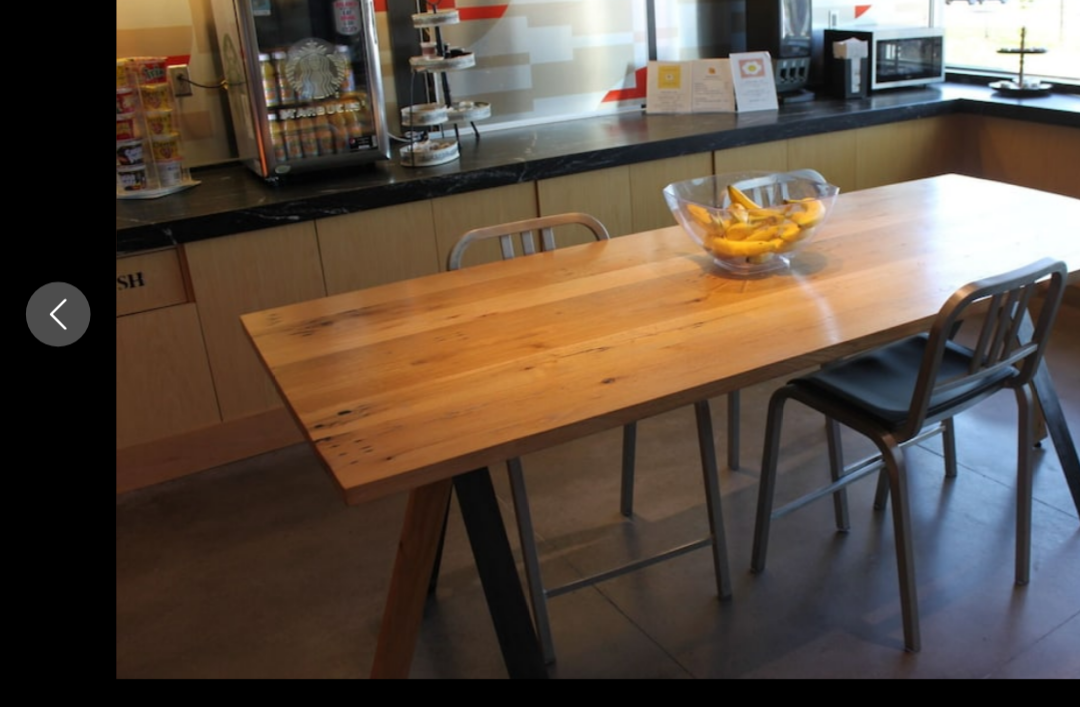 click 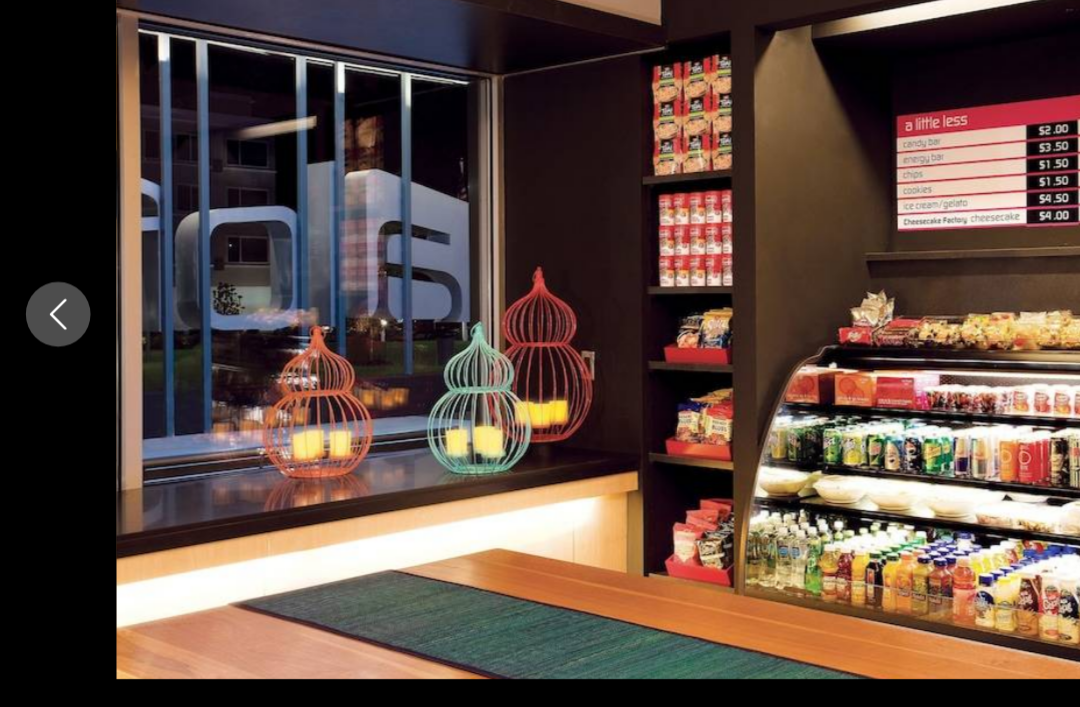 click 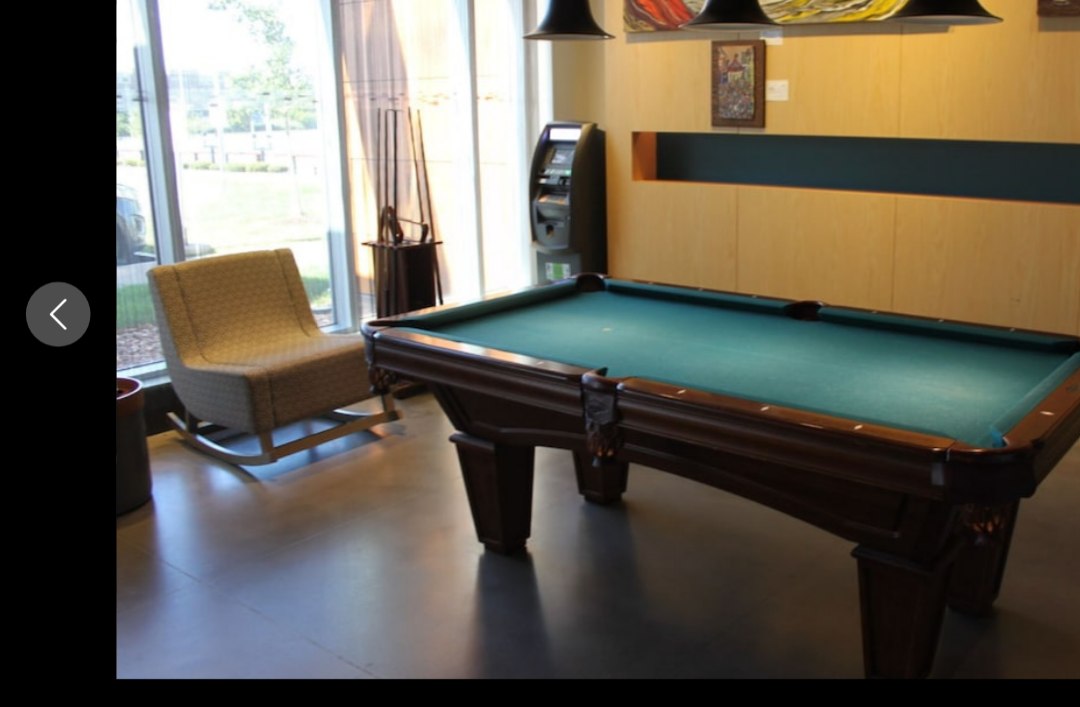 click 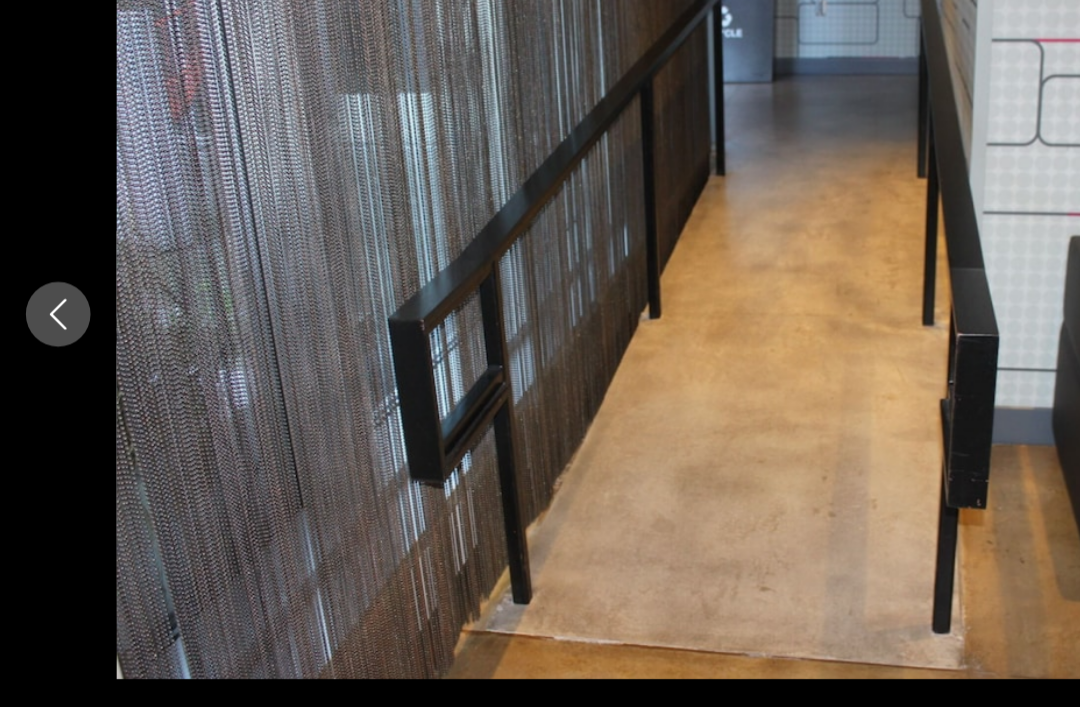 click 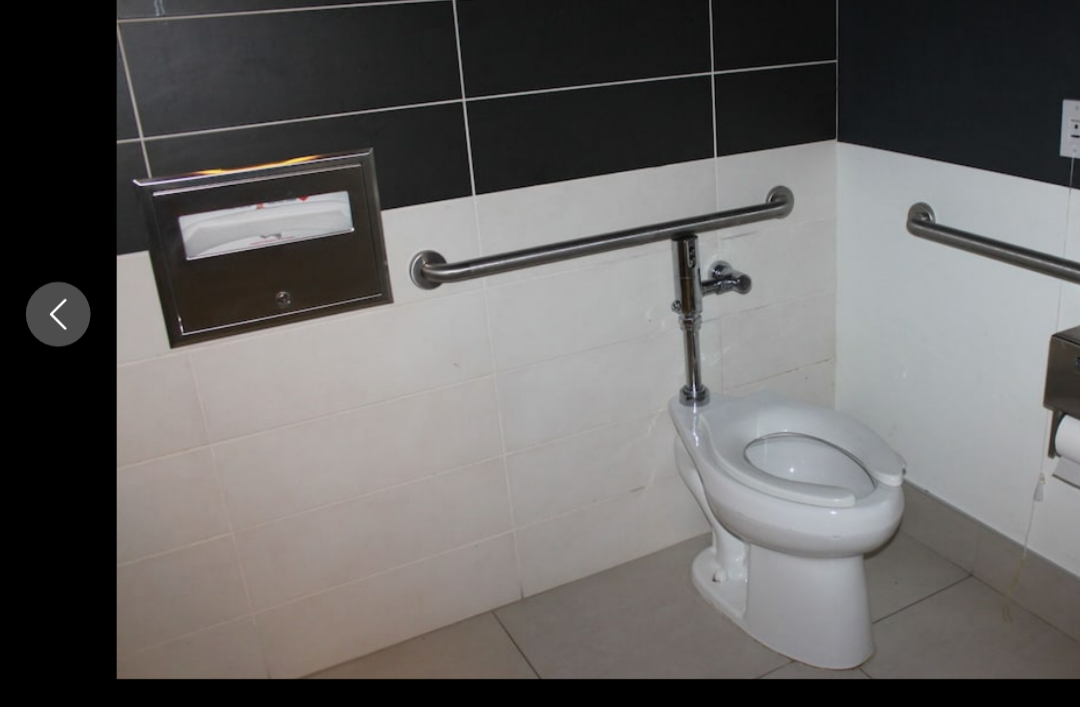 click 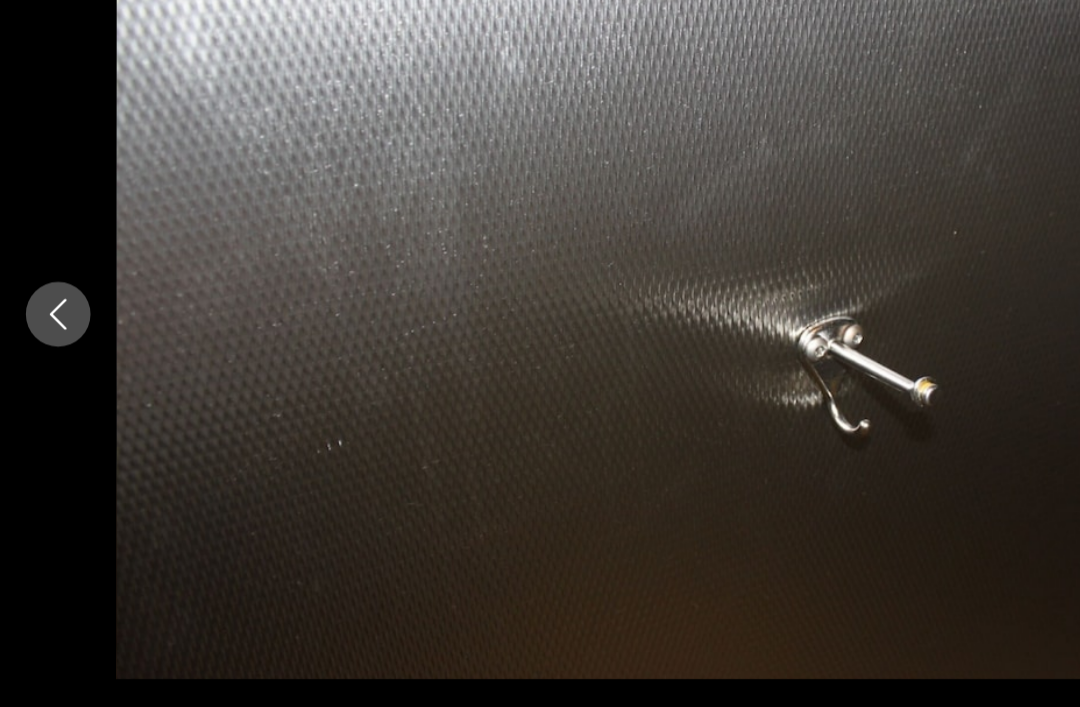 click 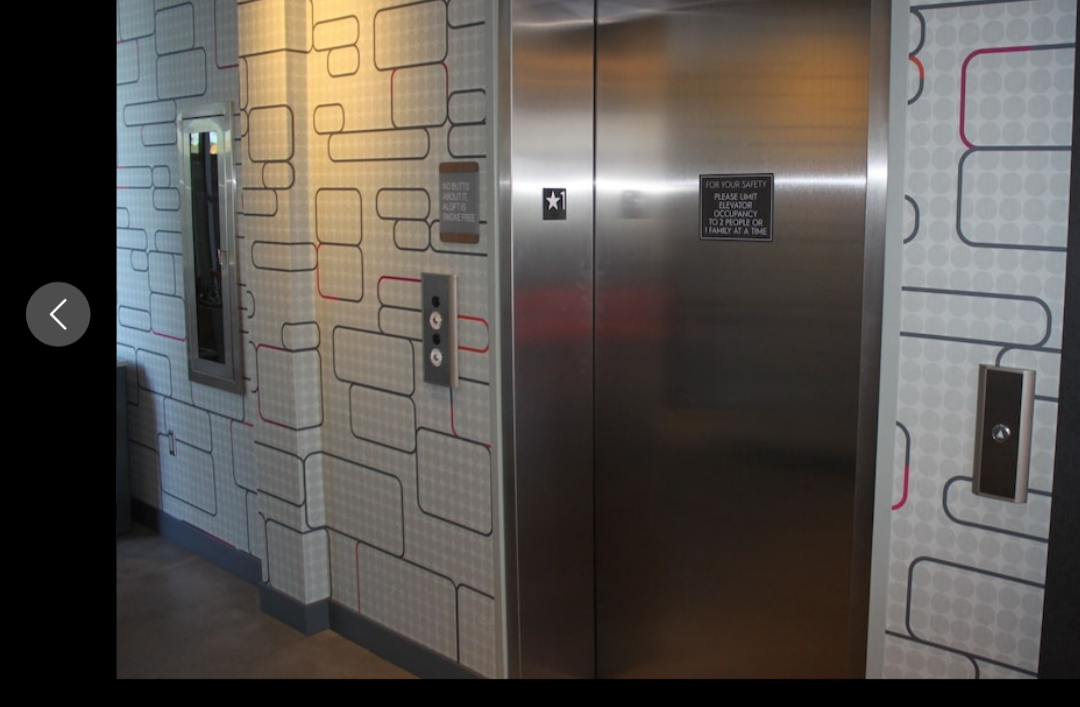 click 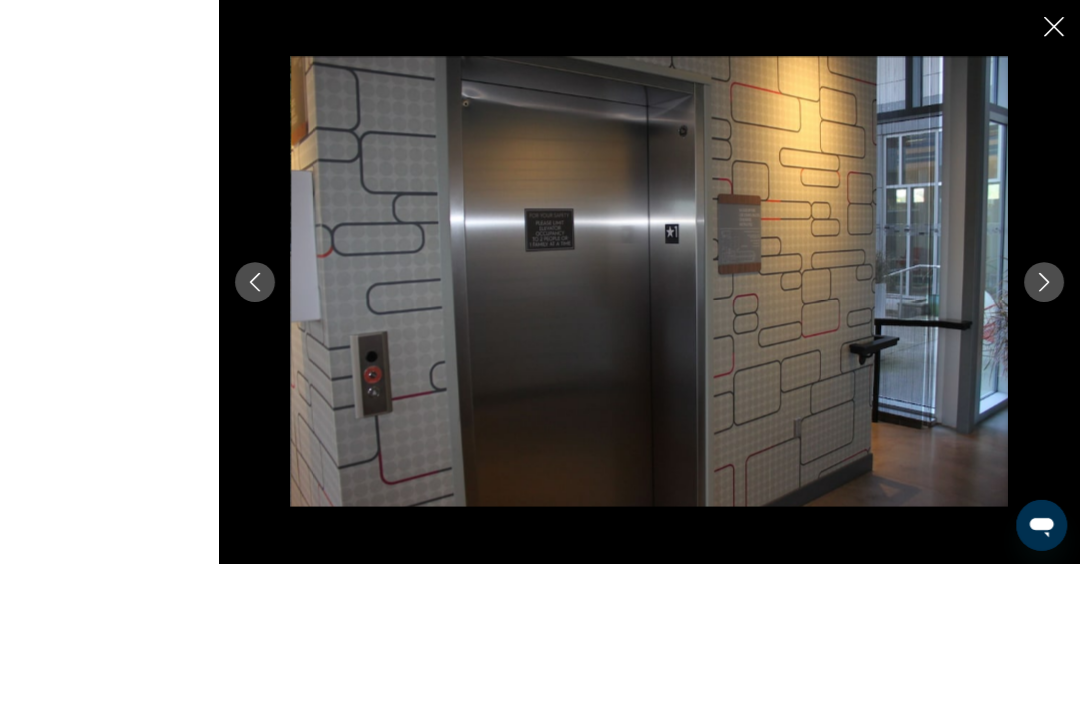 scroll, scrollTop: 2127, scrollLeft: 0, axis: vertical 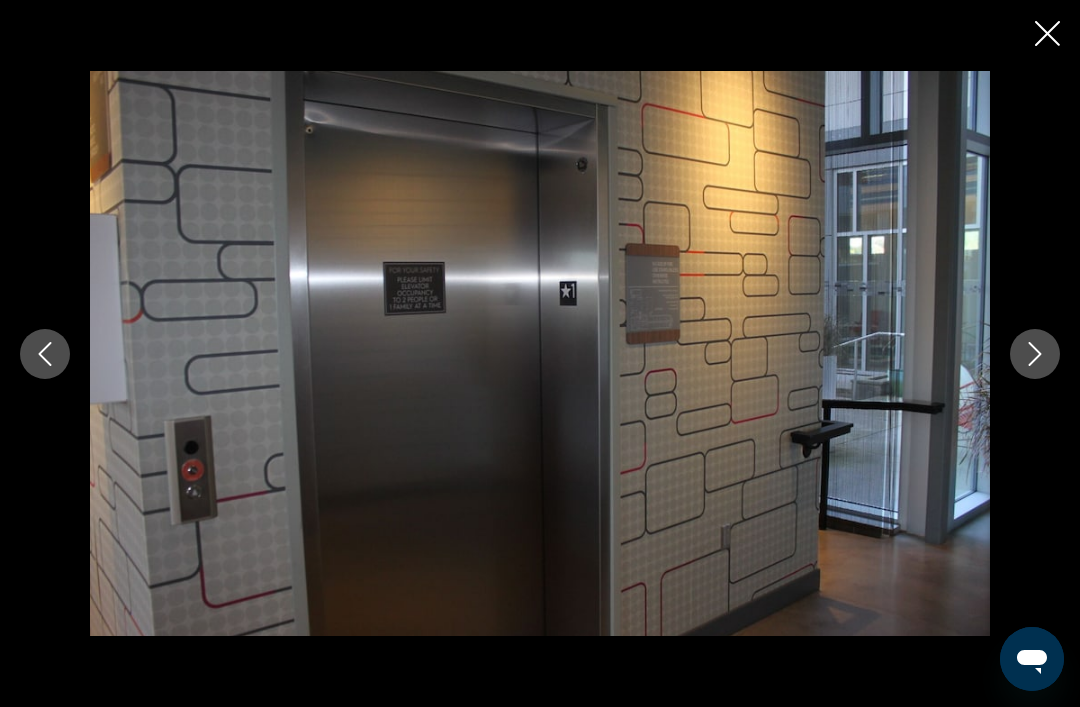 click 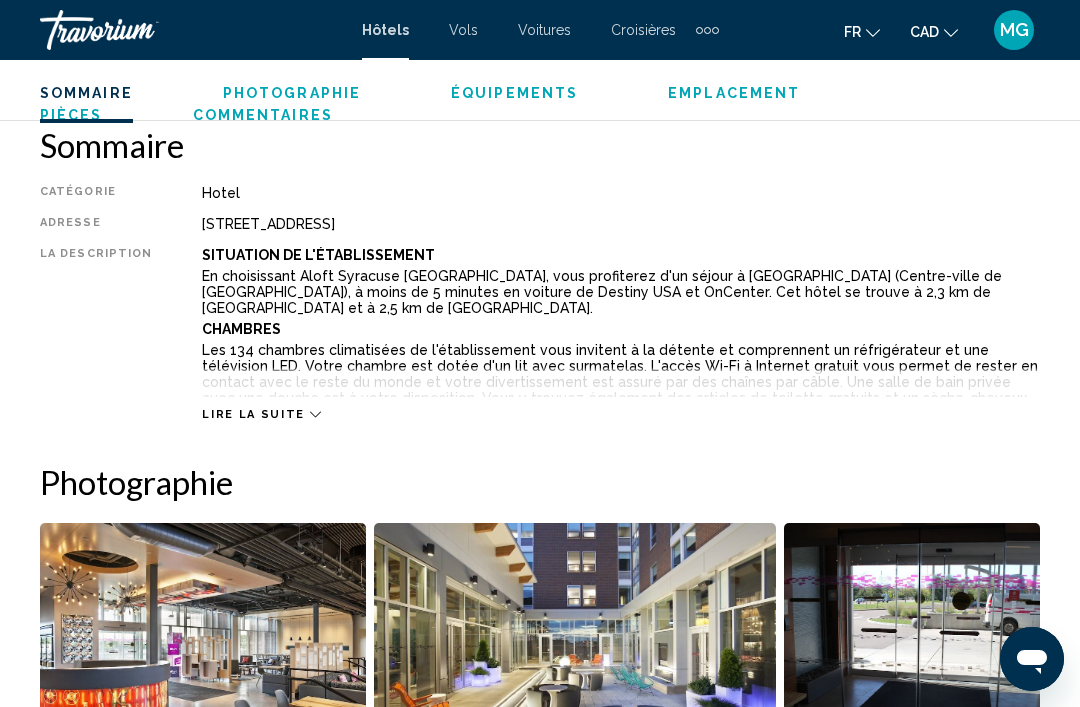 scroll, scrollTop: 985, scrollLeft: 0, axis: vertical 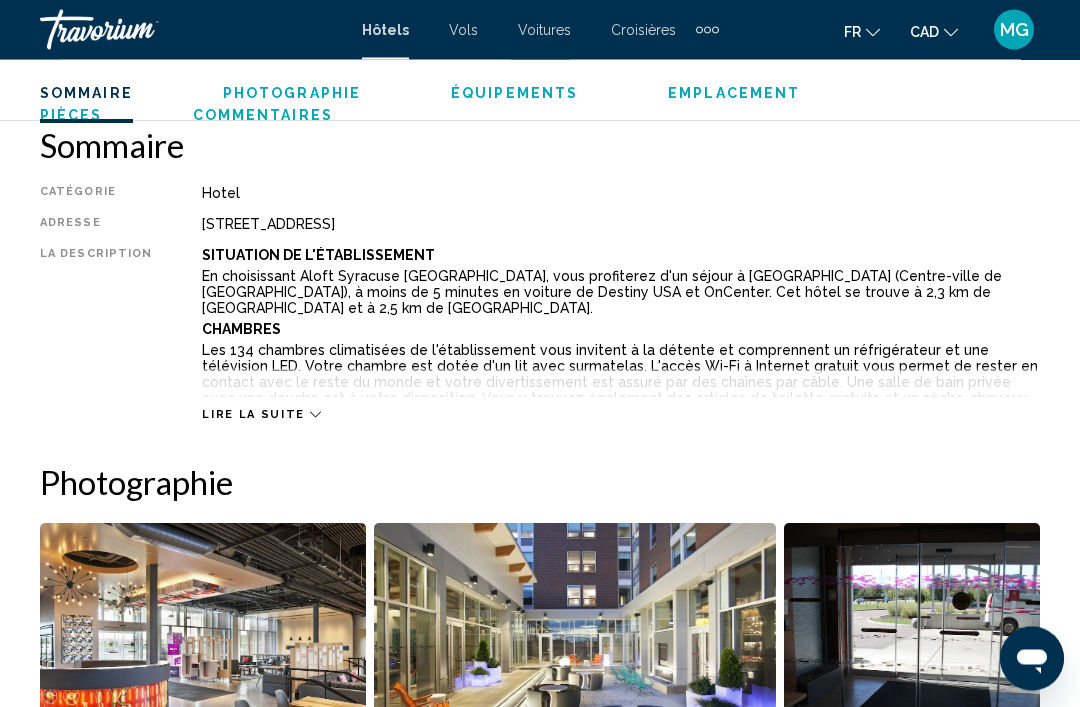click on "Lire la suite" at bounding box center [253, 415] 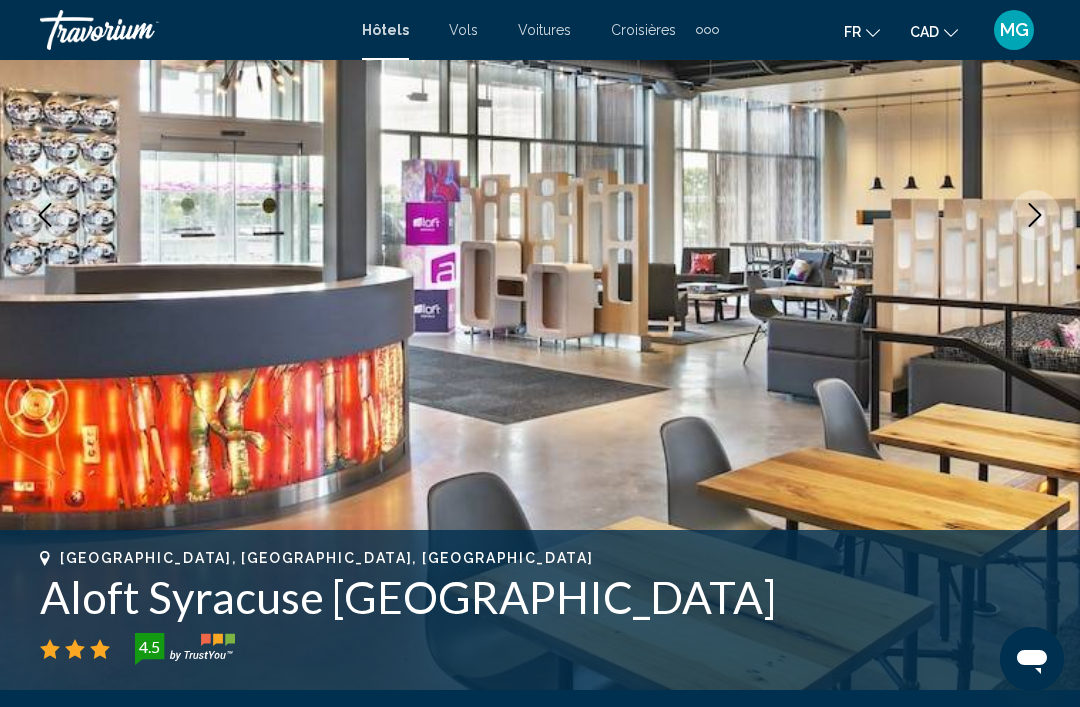 scroll, scrollTop: 298, scrollLeft: 0, axis: vertical 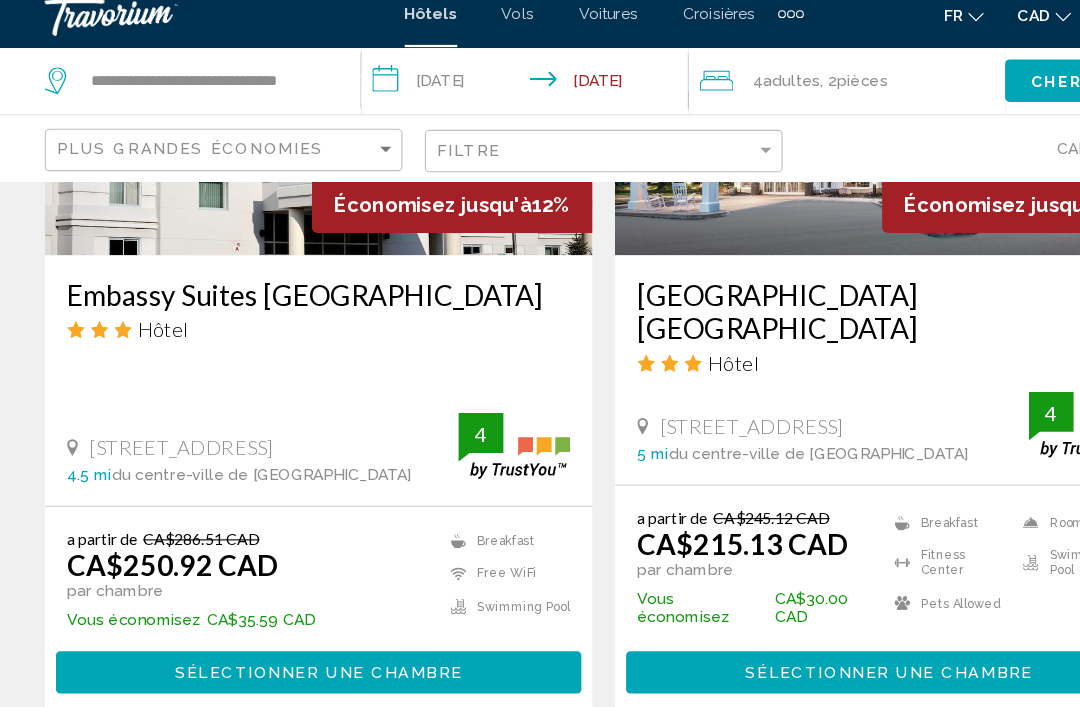 click on "page  2" at bounding box center [540, 717] 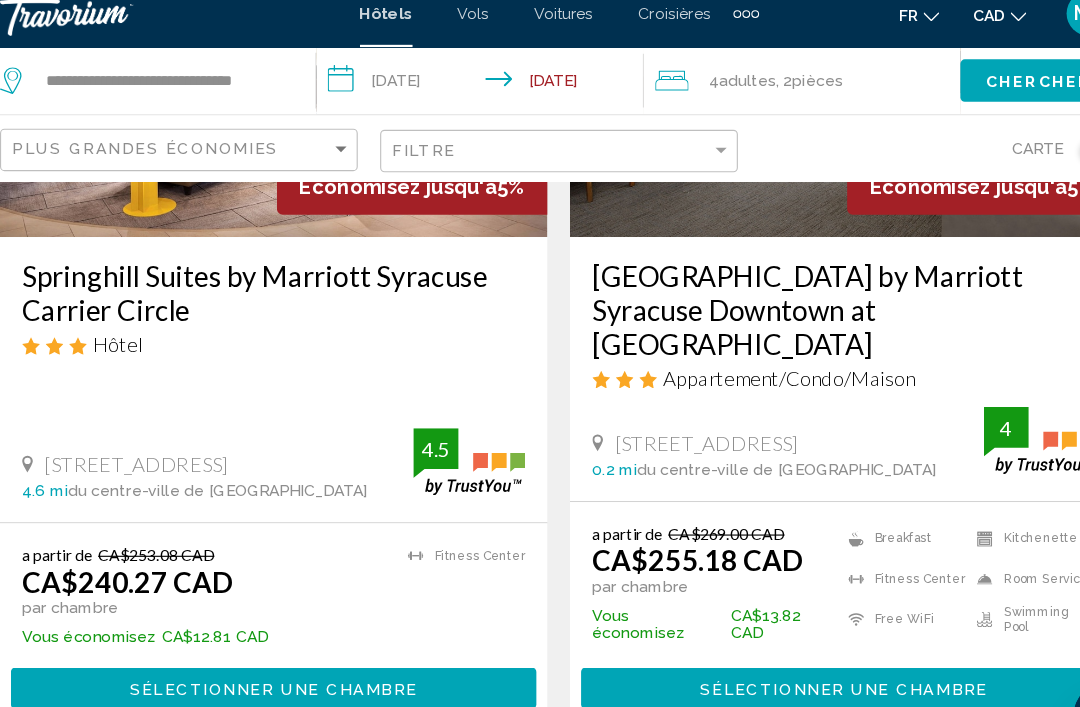 scroll, scrollTop: 3560, scrollLeft: 0, axis: vertical 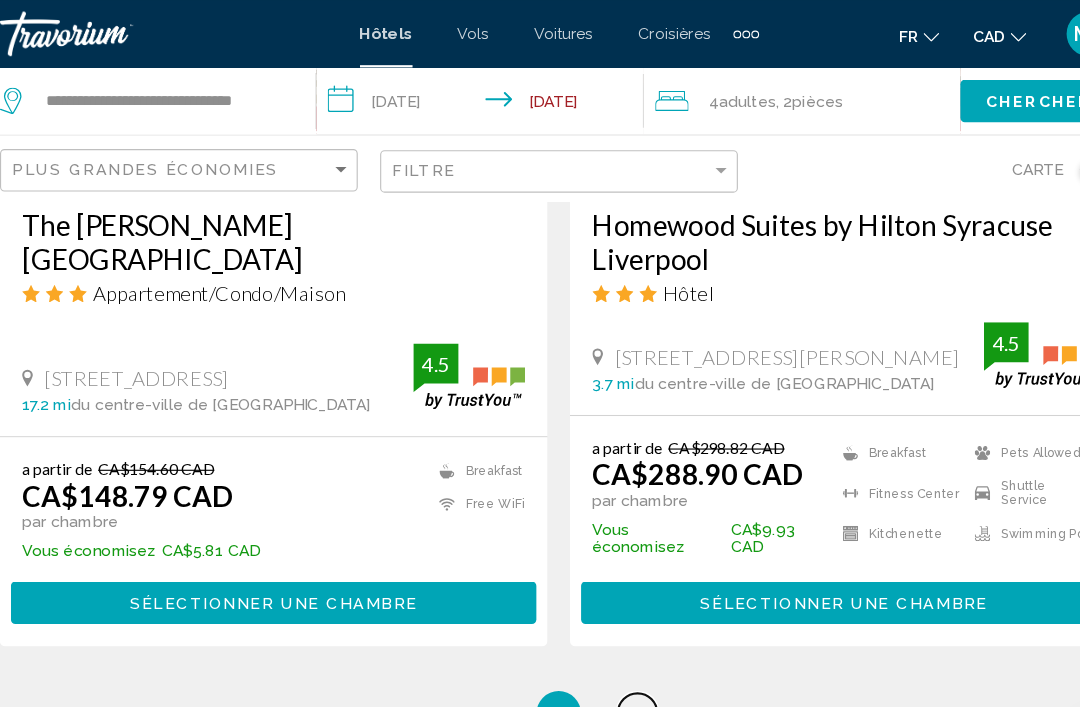 click on "3" at bounding box center (610, 638) 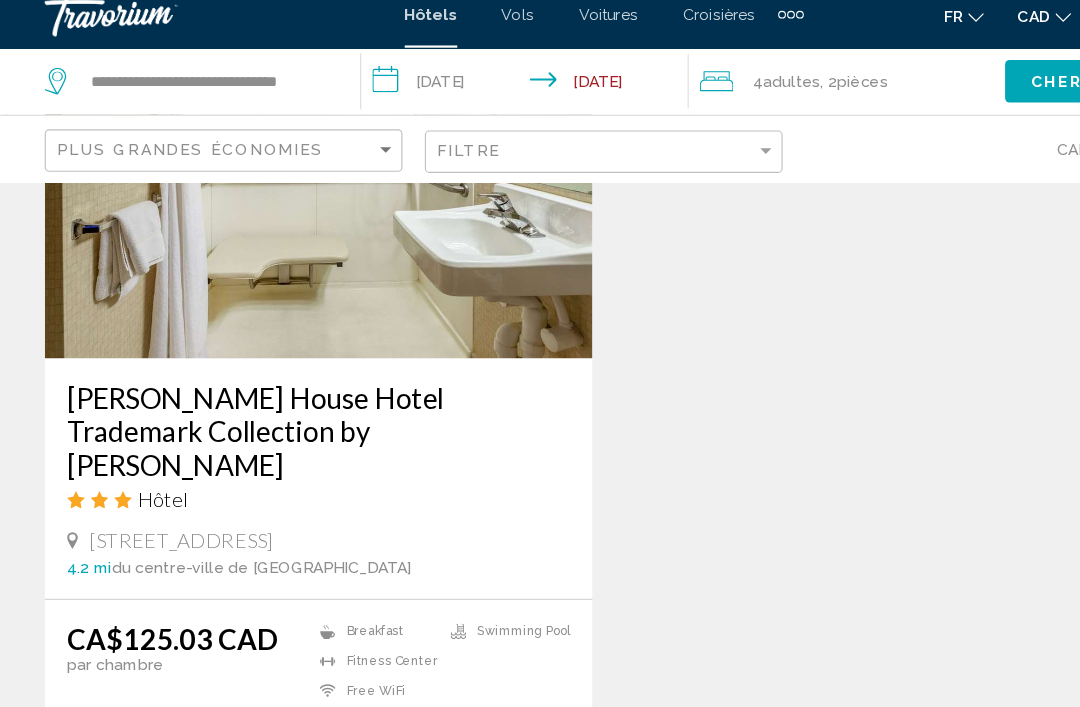scroll, scrollTop: 2080, scrollLeft: 0, axis: vertical 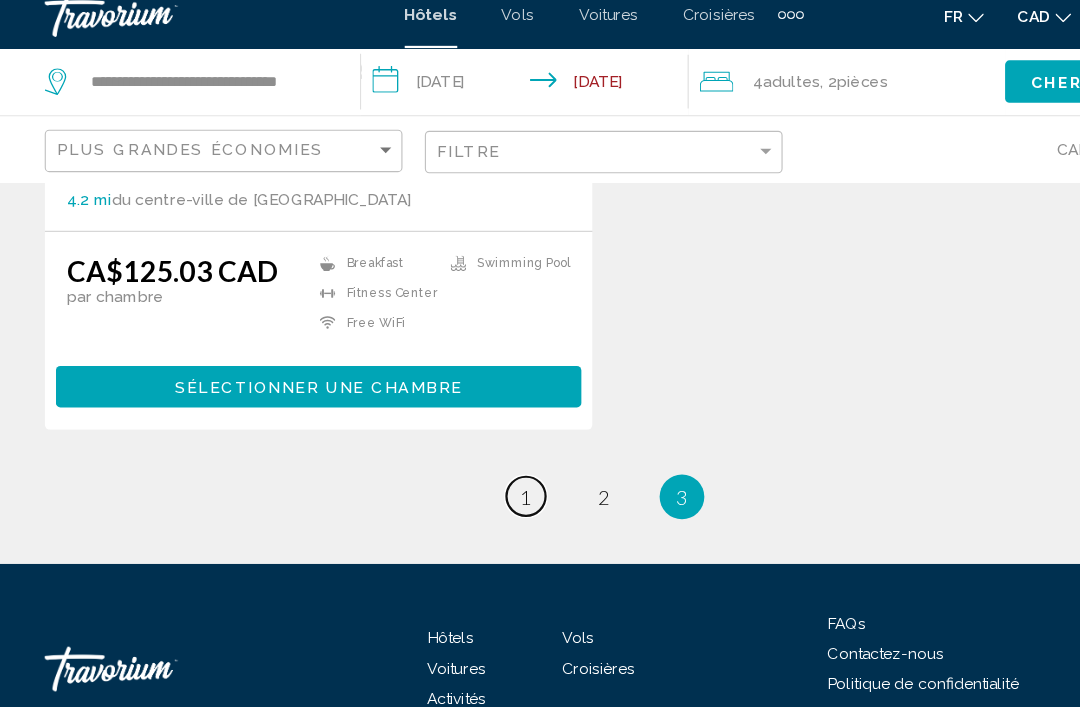 click on "page  1" at bounding box center (470, 460) 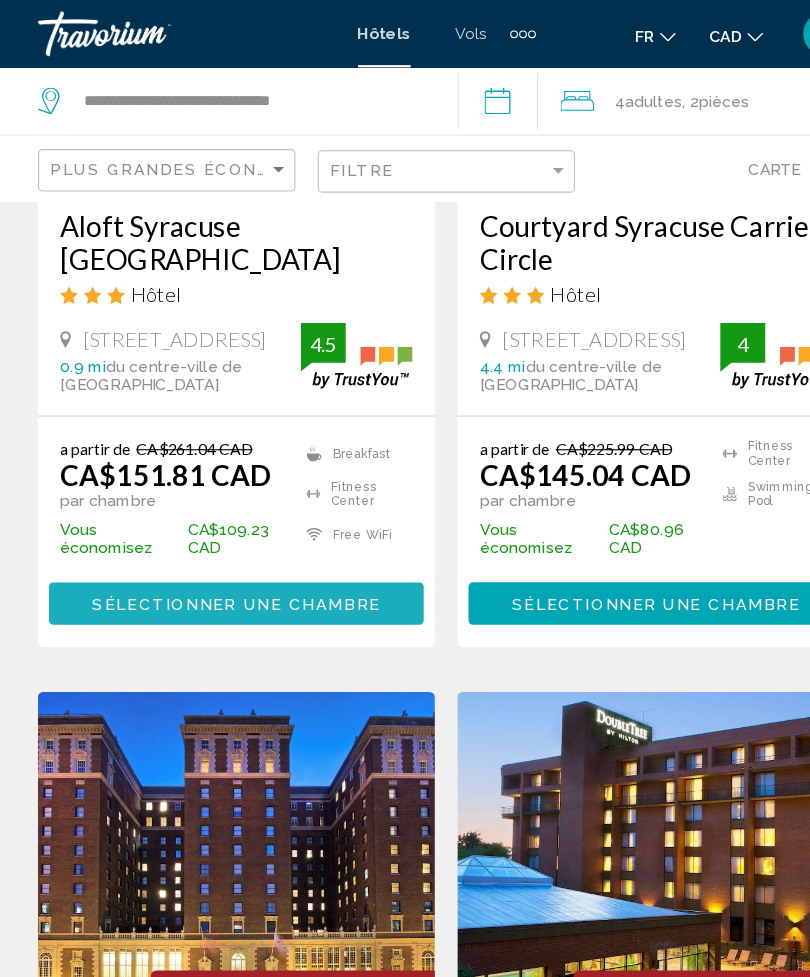 scroll, scrollTop: 434, scrollLeft: 0, axis: vertical 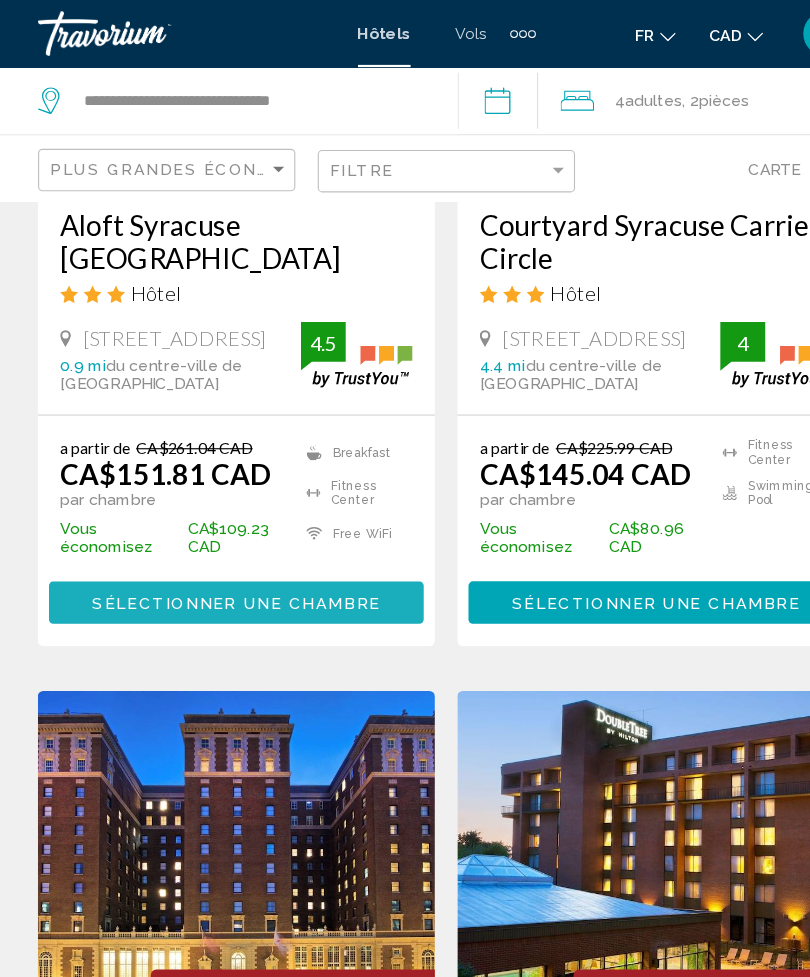 click on "Sélectionner une chambre" at bounding box center [217, 538] 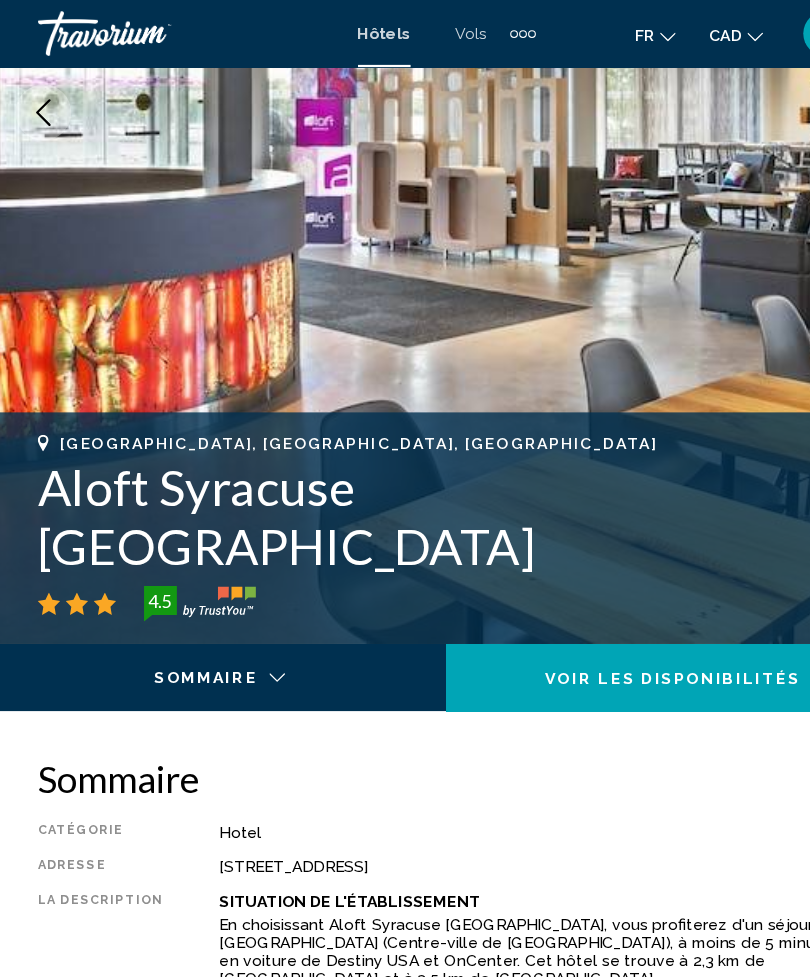 scroll, scrollTop: 0, scrollLeft: 0, axis: both 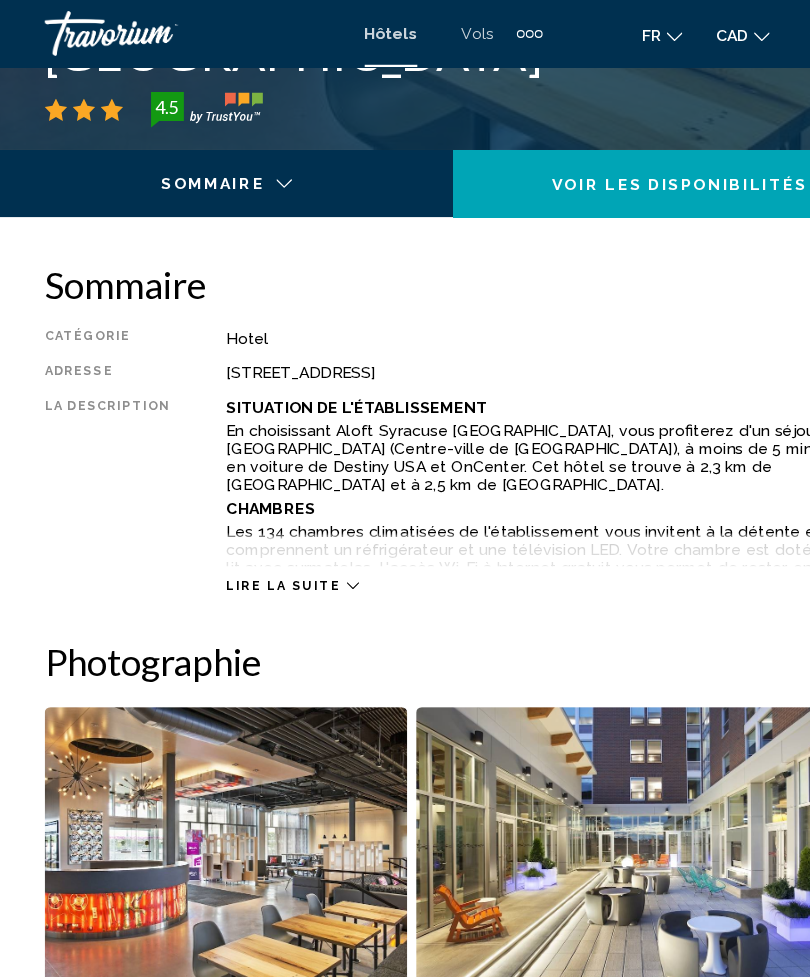 click on "Lire la suite" at bounding box center [261, 523] 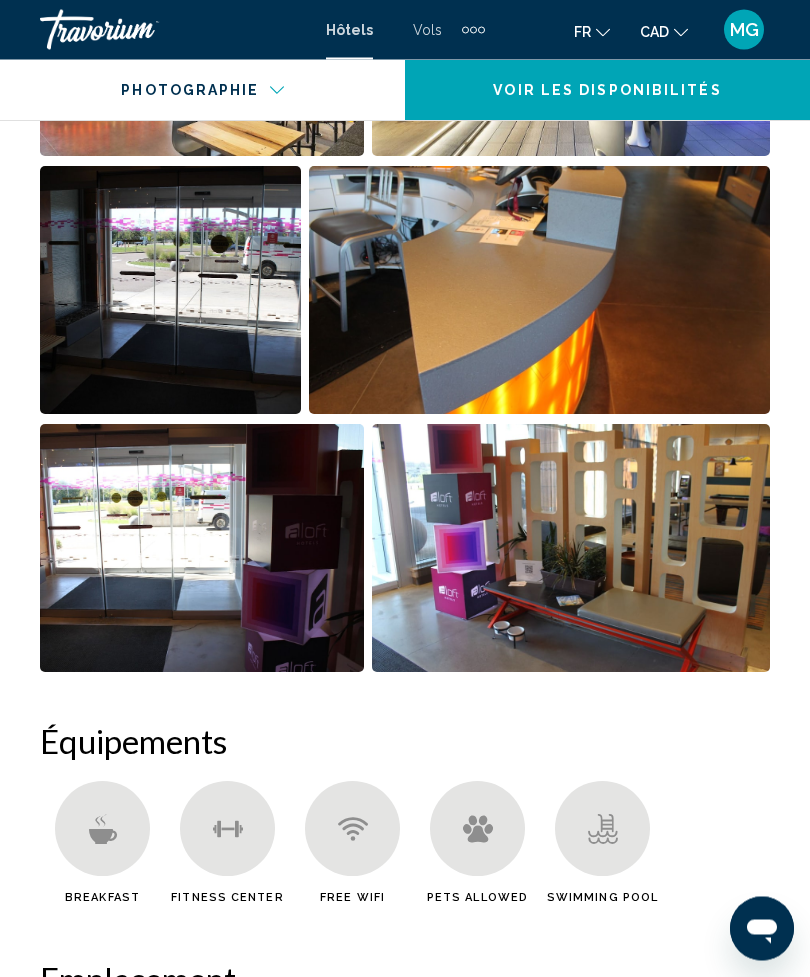 scroll, scrollTop: 1966, scrollLeft: 0, axis: vertical 